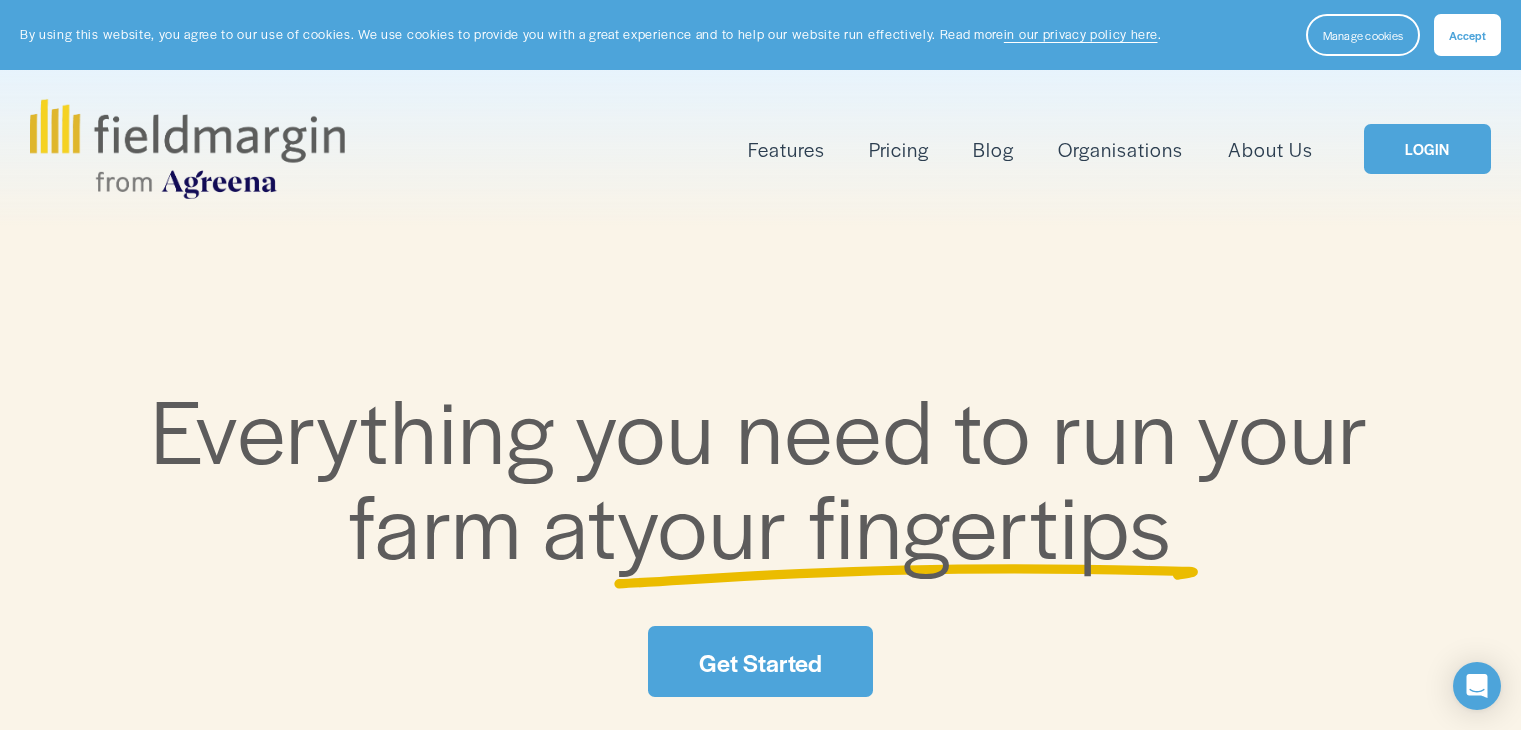 scroll, scrollTop: 0, scrollLeft: 0, axis: both 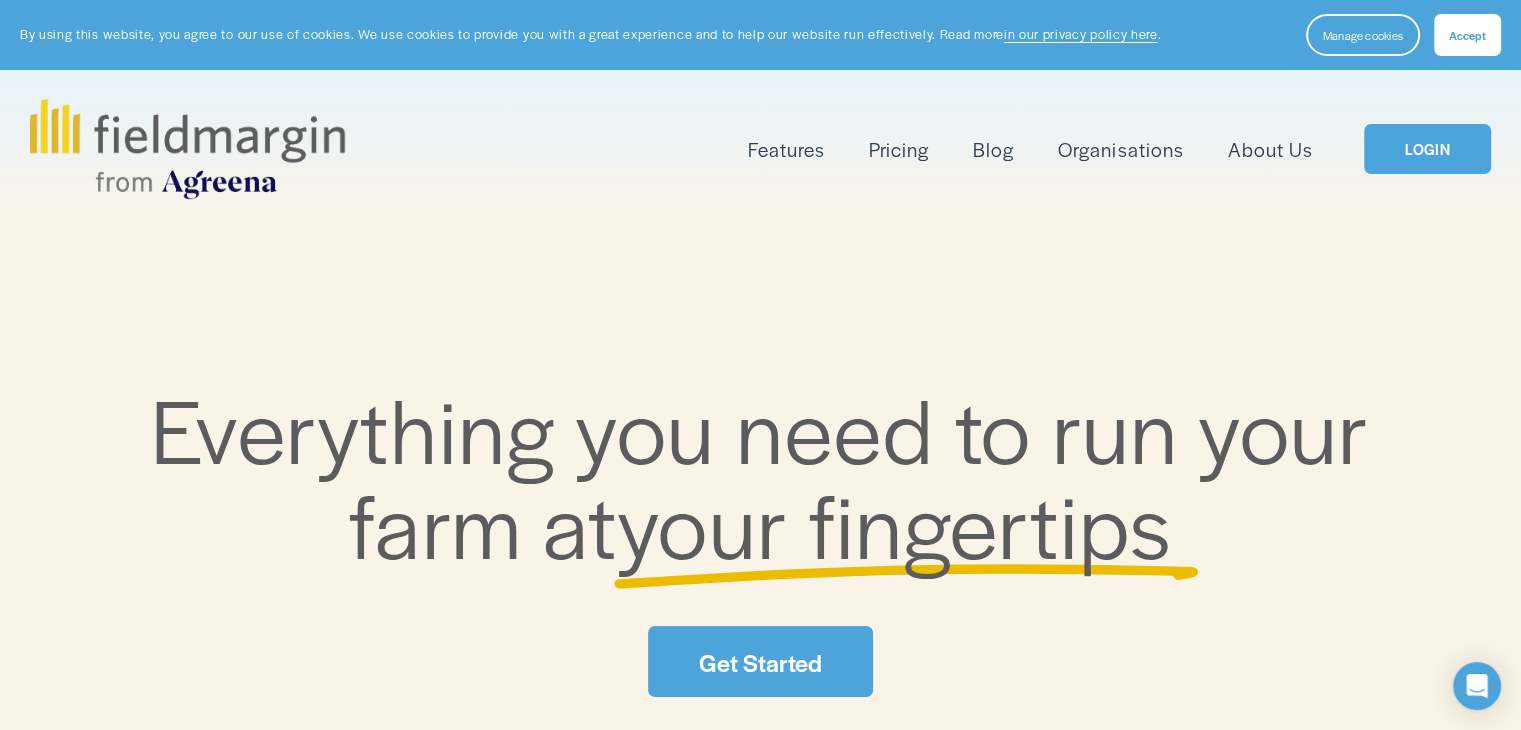 click on "LOGIN" at bounding box center [1427, 149] 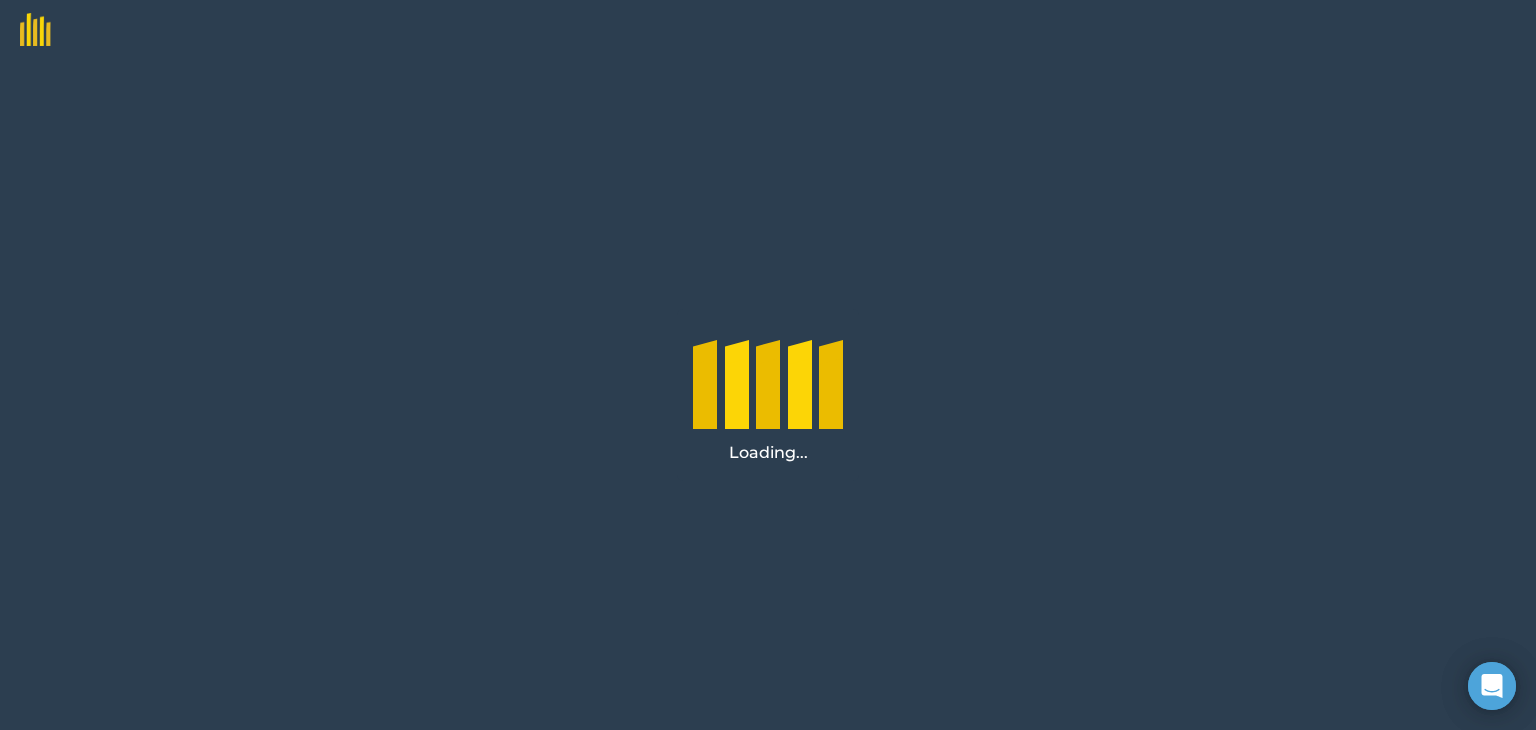 scroll, scrollTop: 0, scrollLeft: 0, axis: both 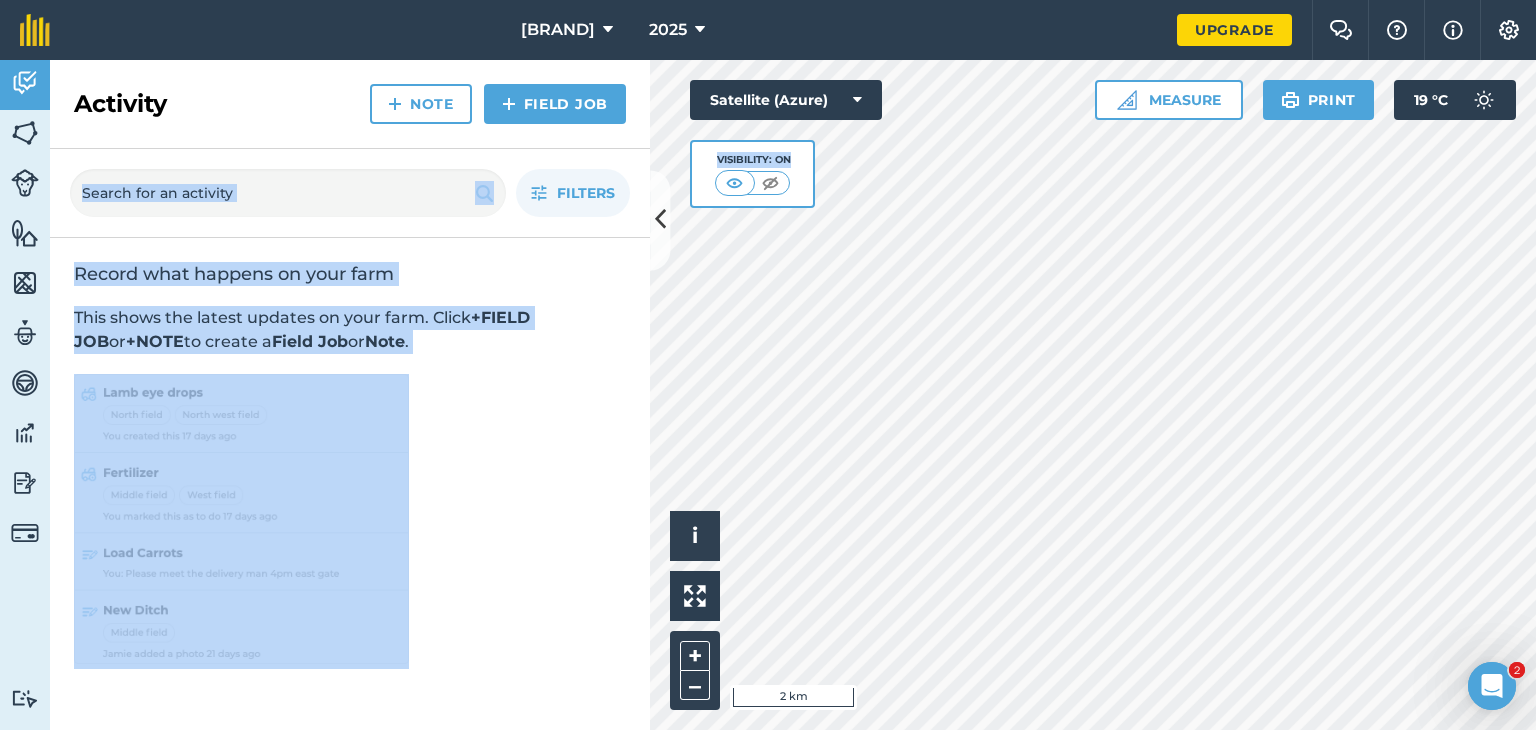 drag, startPoint x: 826, startPoint y: 157, endPoint x: 608, endPoint y: 19, distance: 258.00775 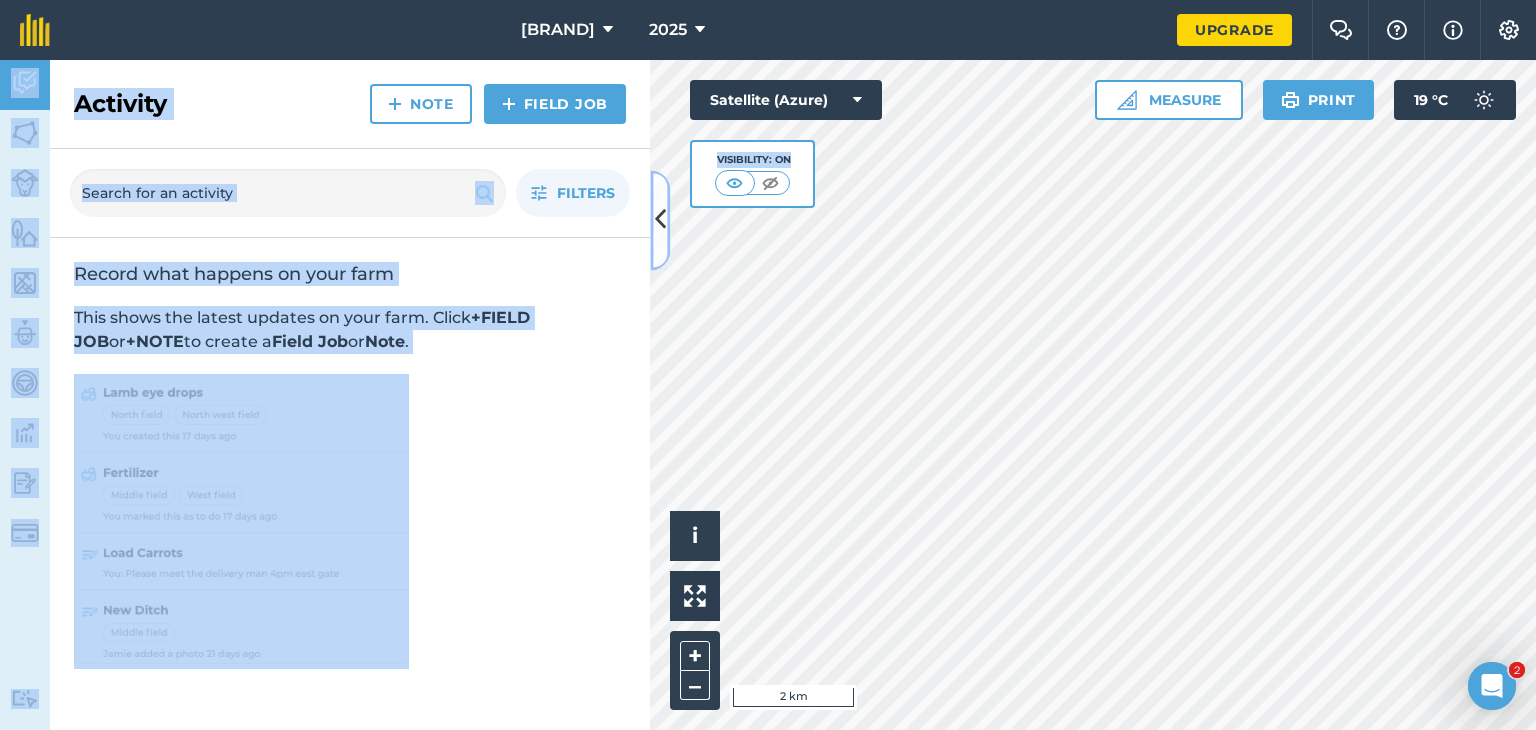click at bounding box center [660, 220] 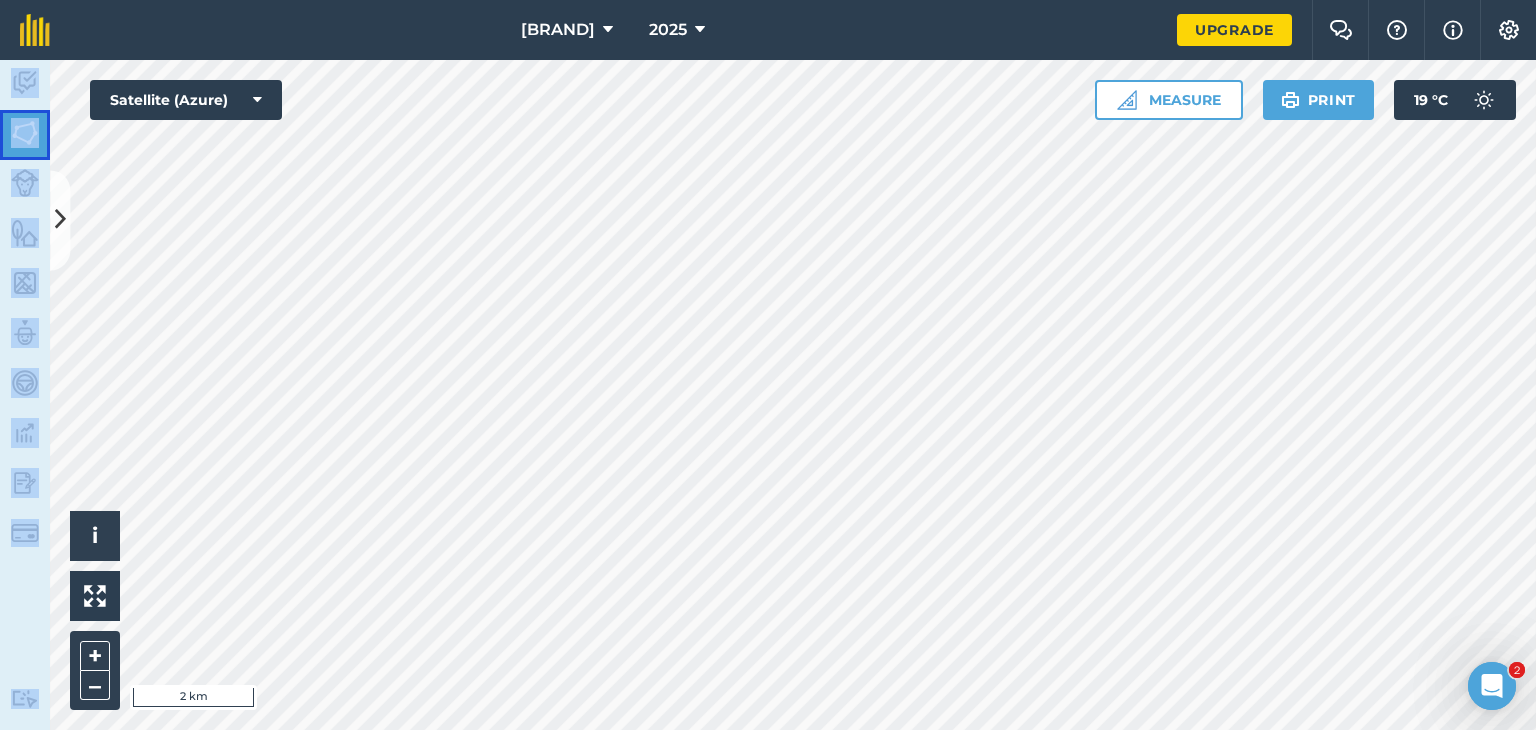 click at bounding box center [25, 133] 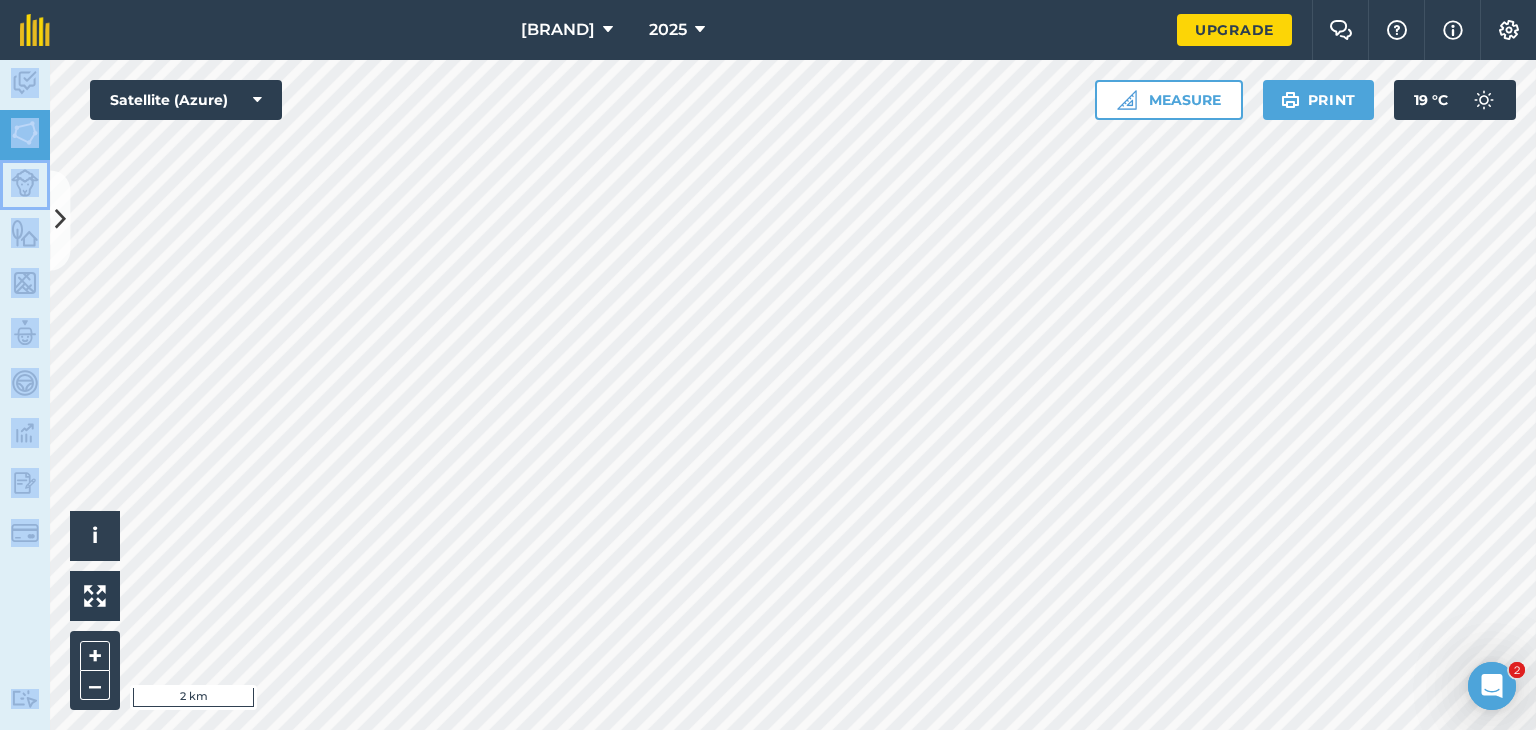 click on "Livestock" at bounding box center [25, 185] 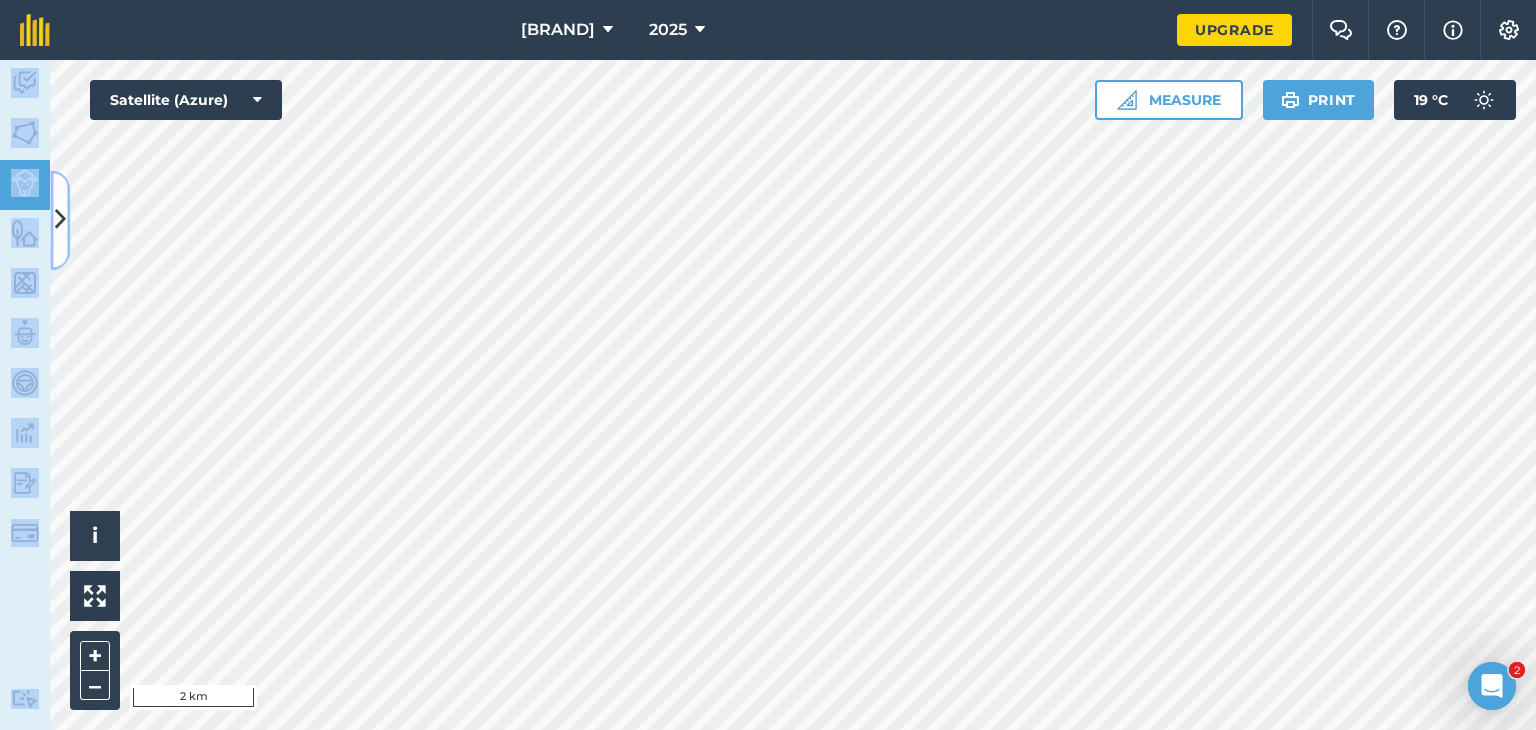 click at bounding box center (60, 220) 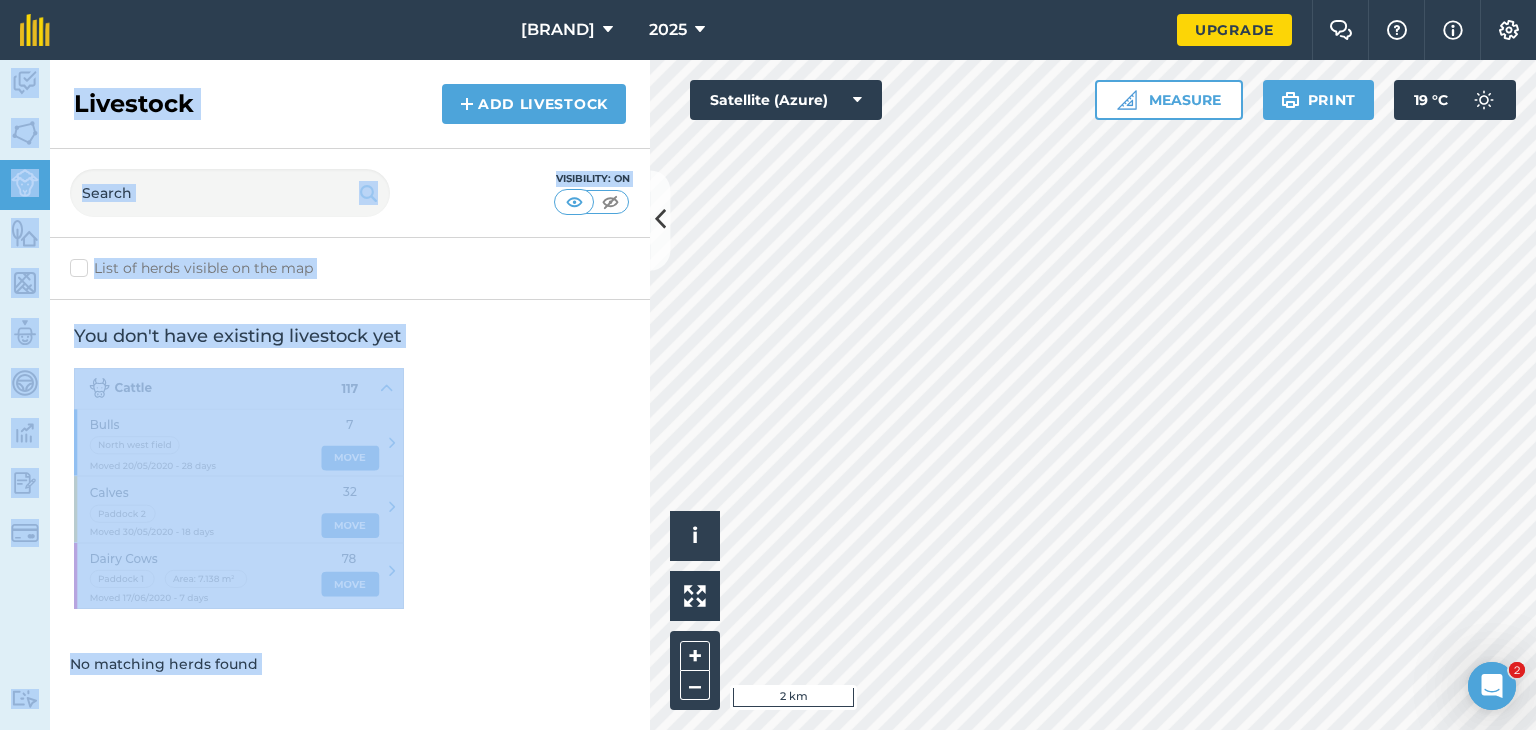 click on "Livestock   Add Livestock" at bounding box center (350, 104) 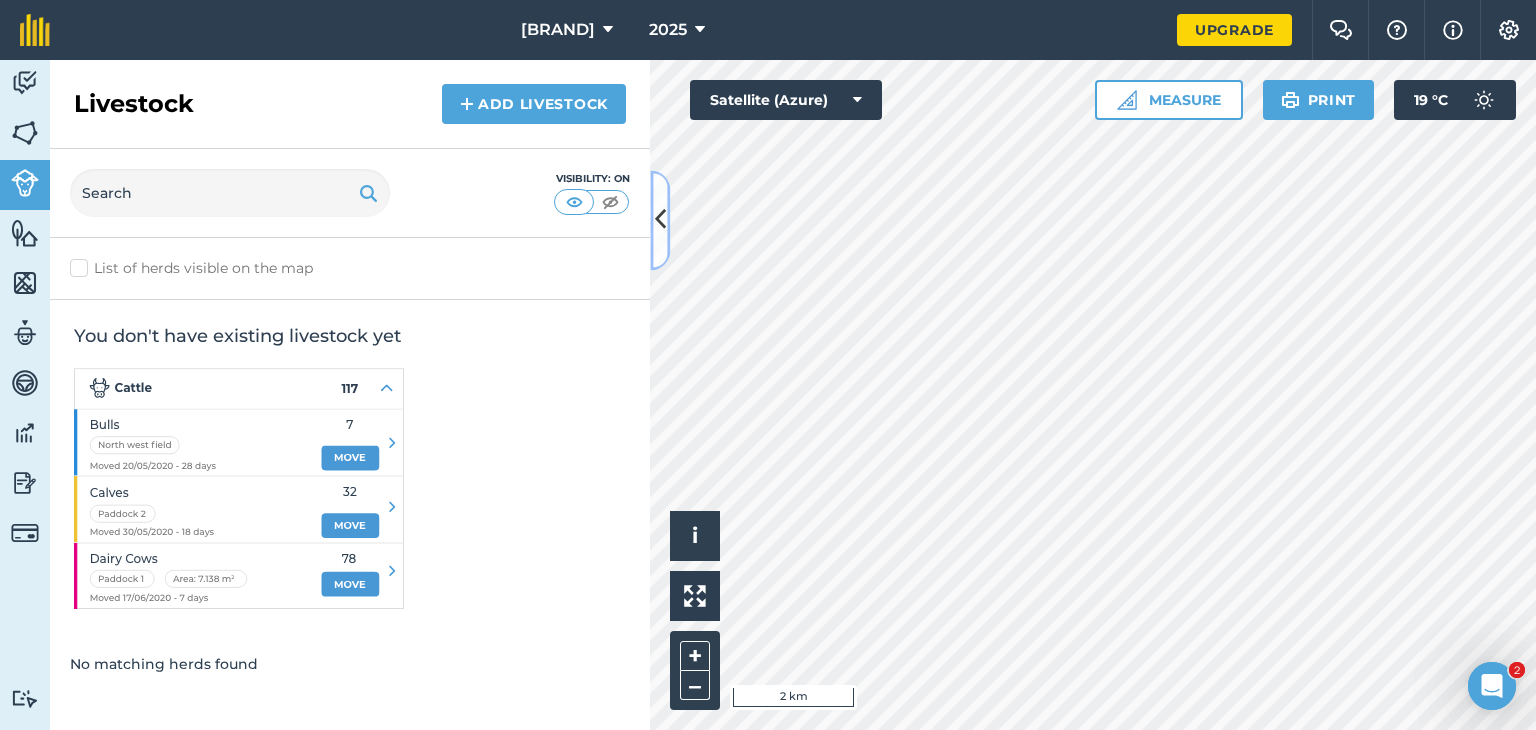 click at bounding box center [660, 220] 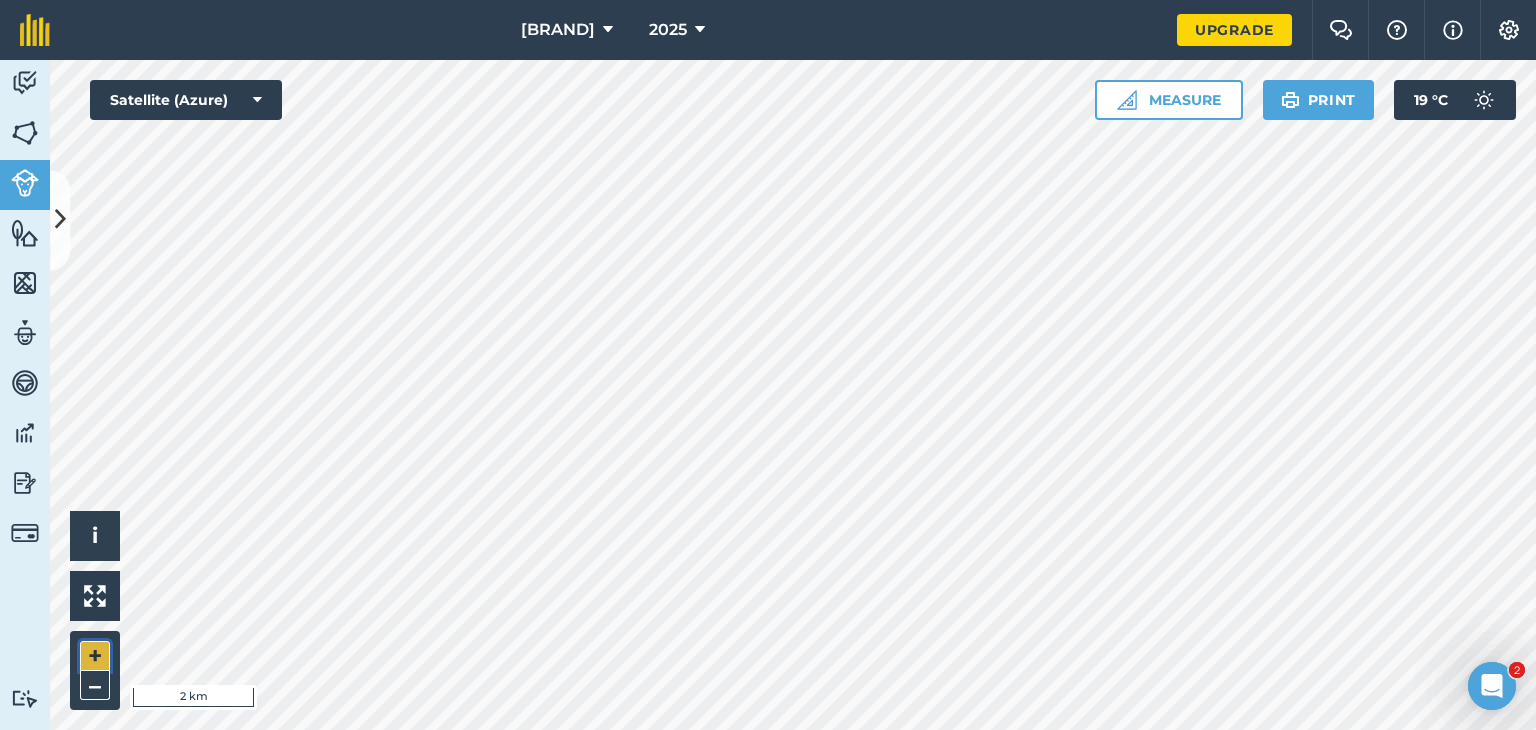click on "+" at bounding box center [95, 656] 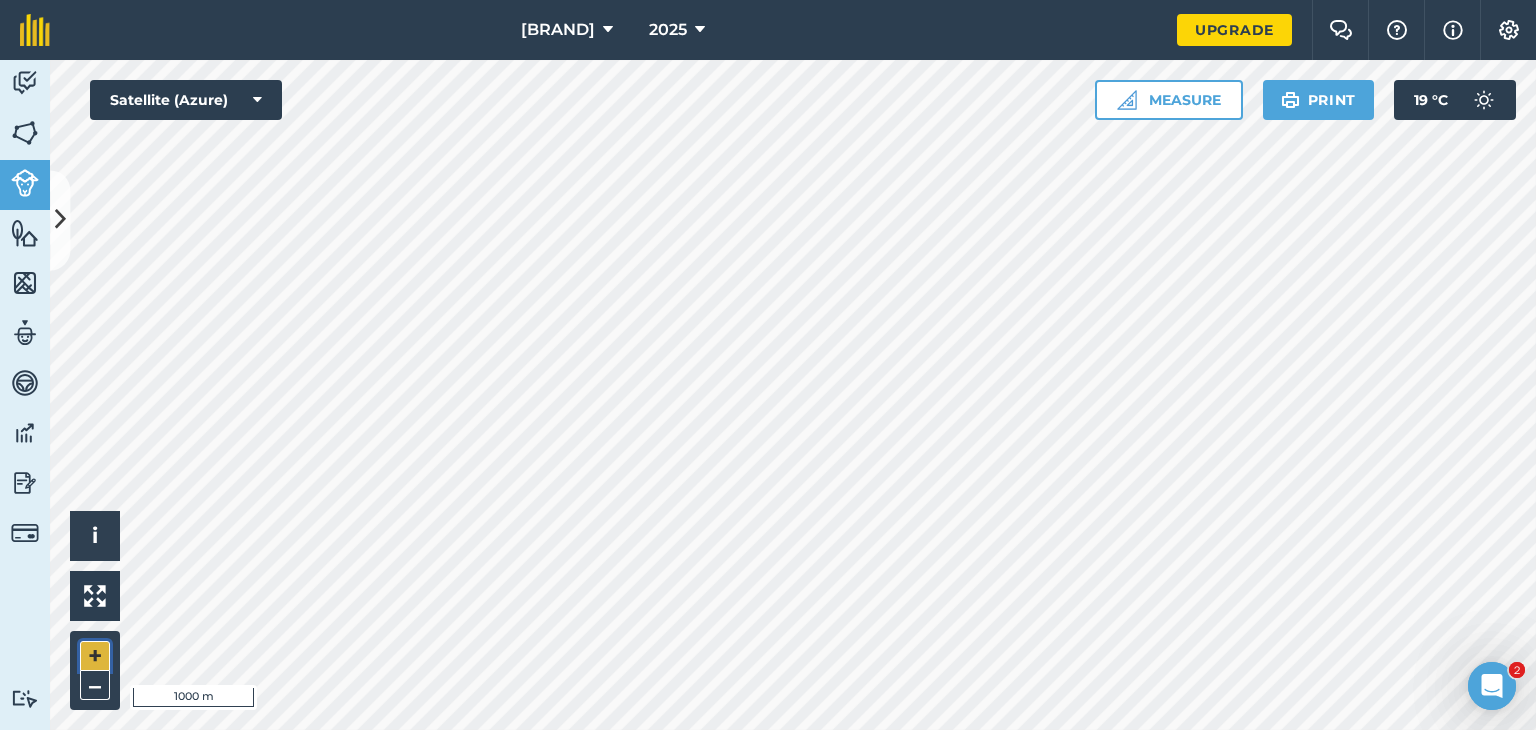 click on "+" at bounding box center (95, 656) 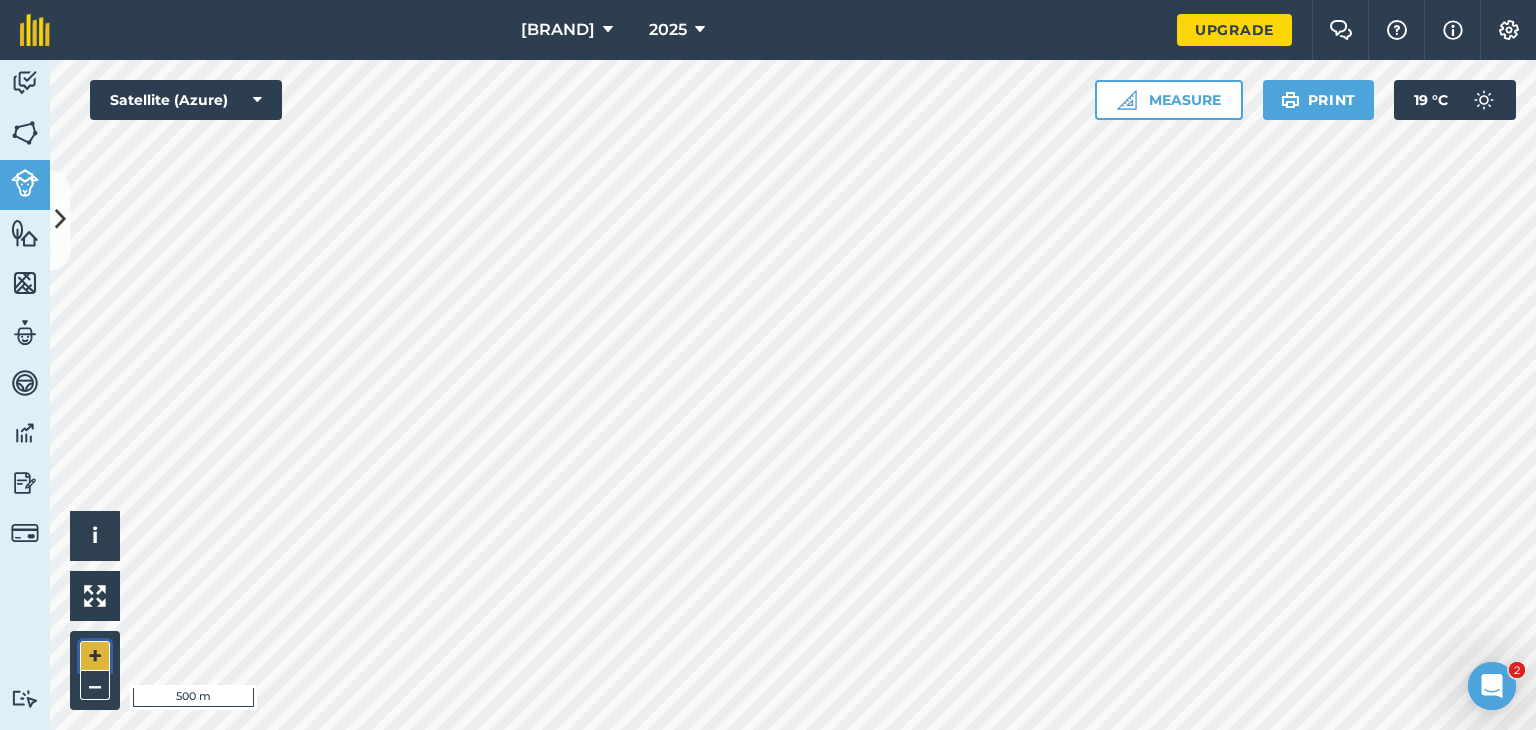 click on "+" at bounding box center [95, 656] 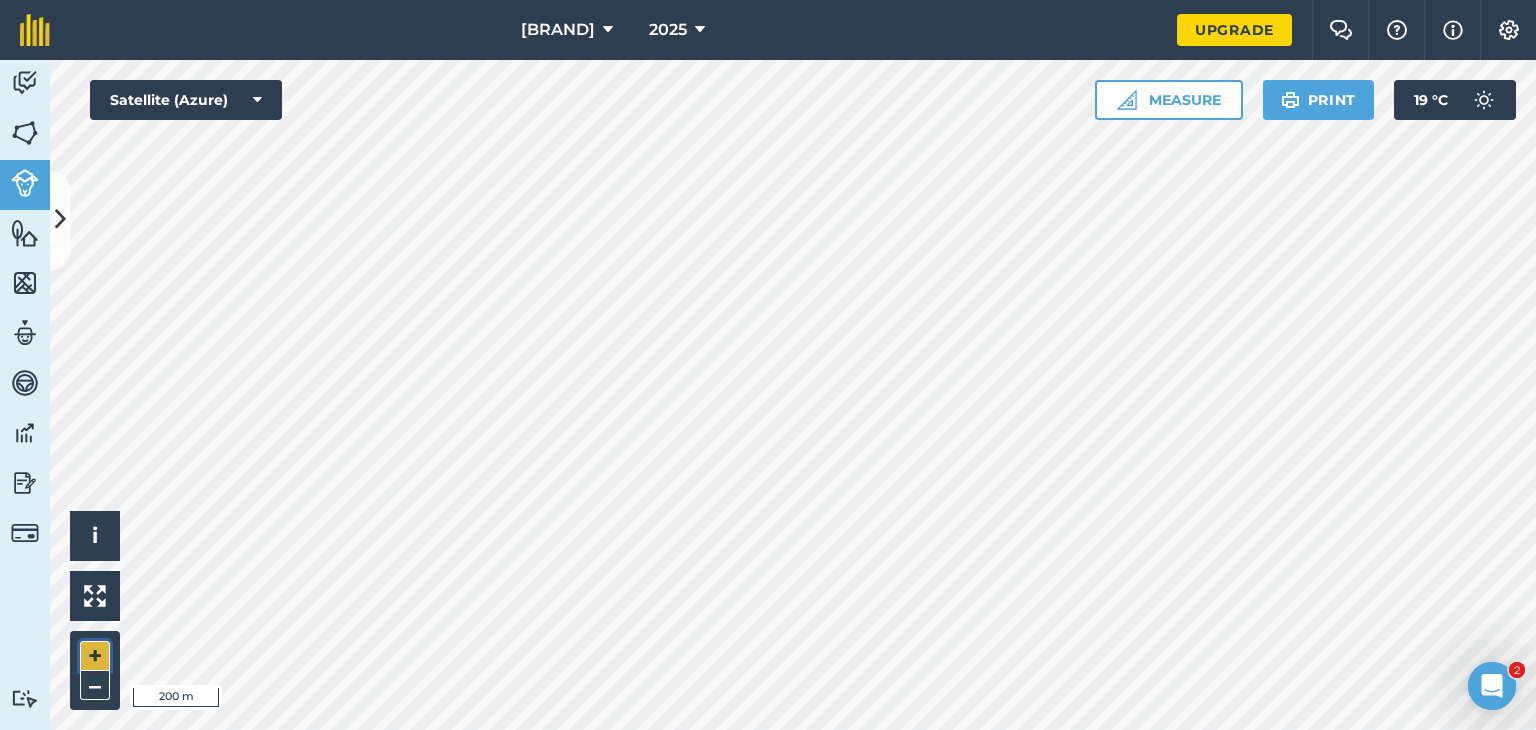 click on "+" at bounding box center (95, 656) 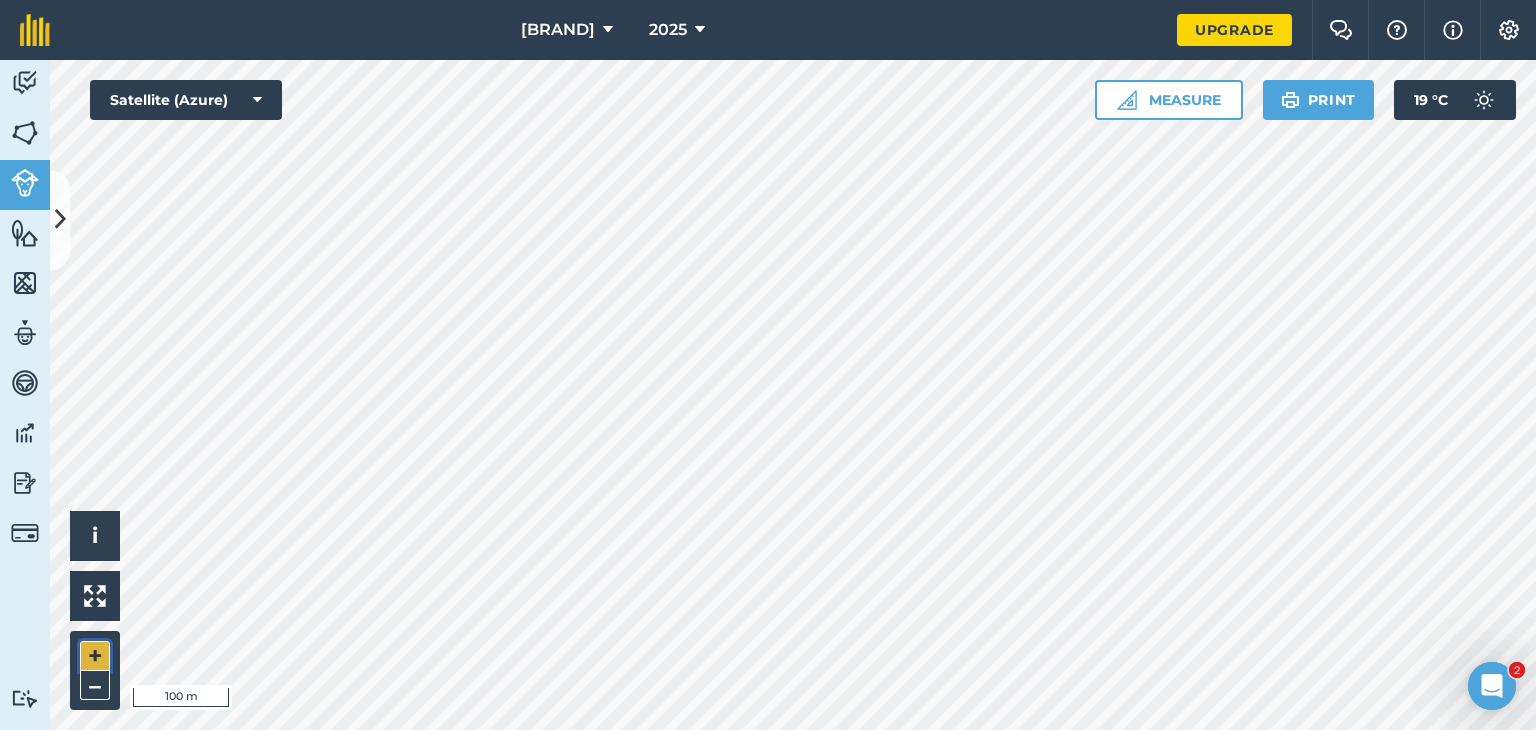 click on "+" at bounding box center [95, 656] 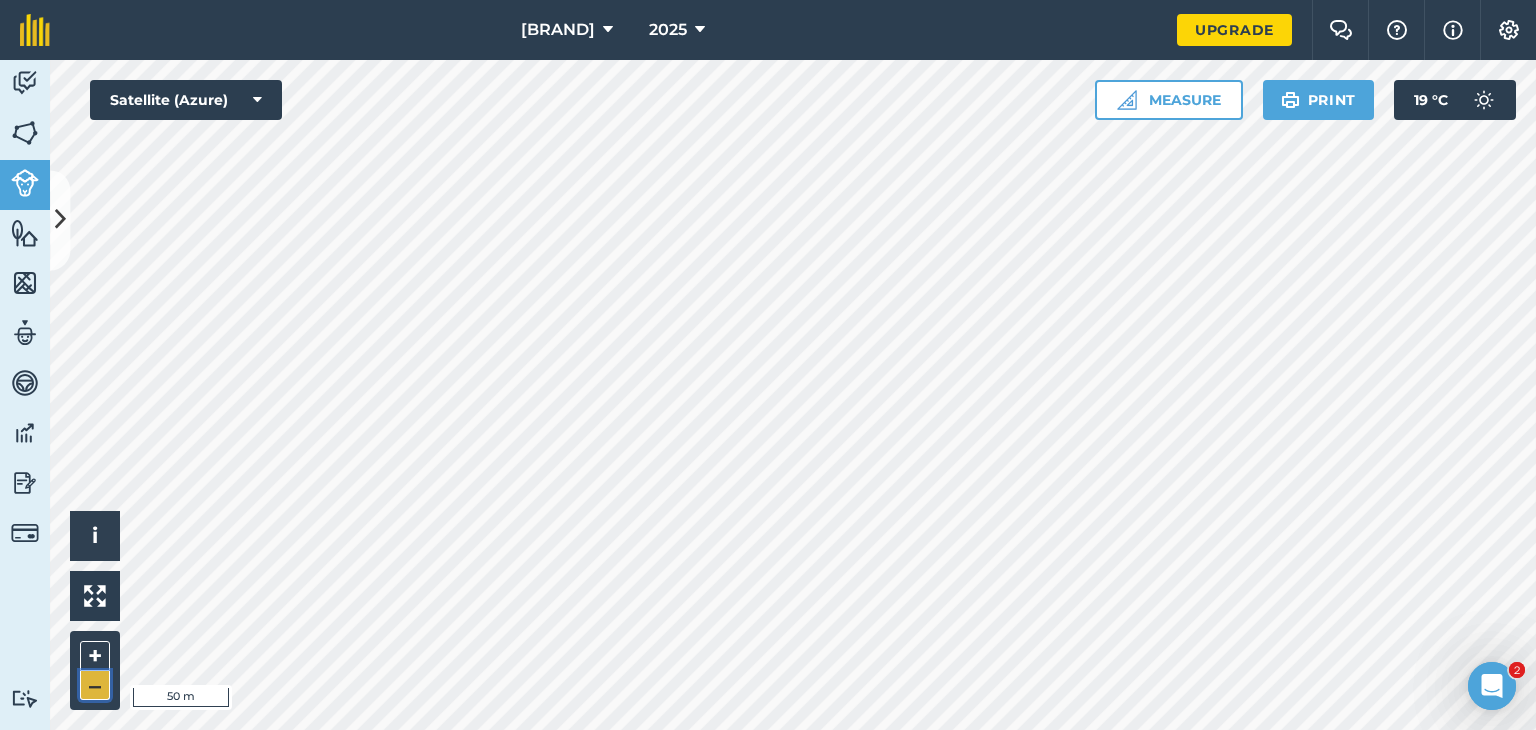 click on "–" at bounding box center [95, 685] 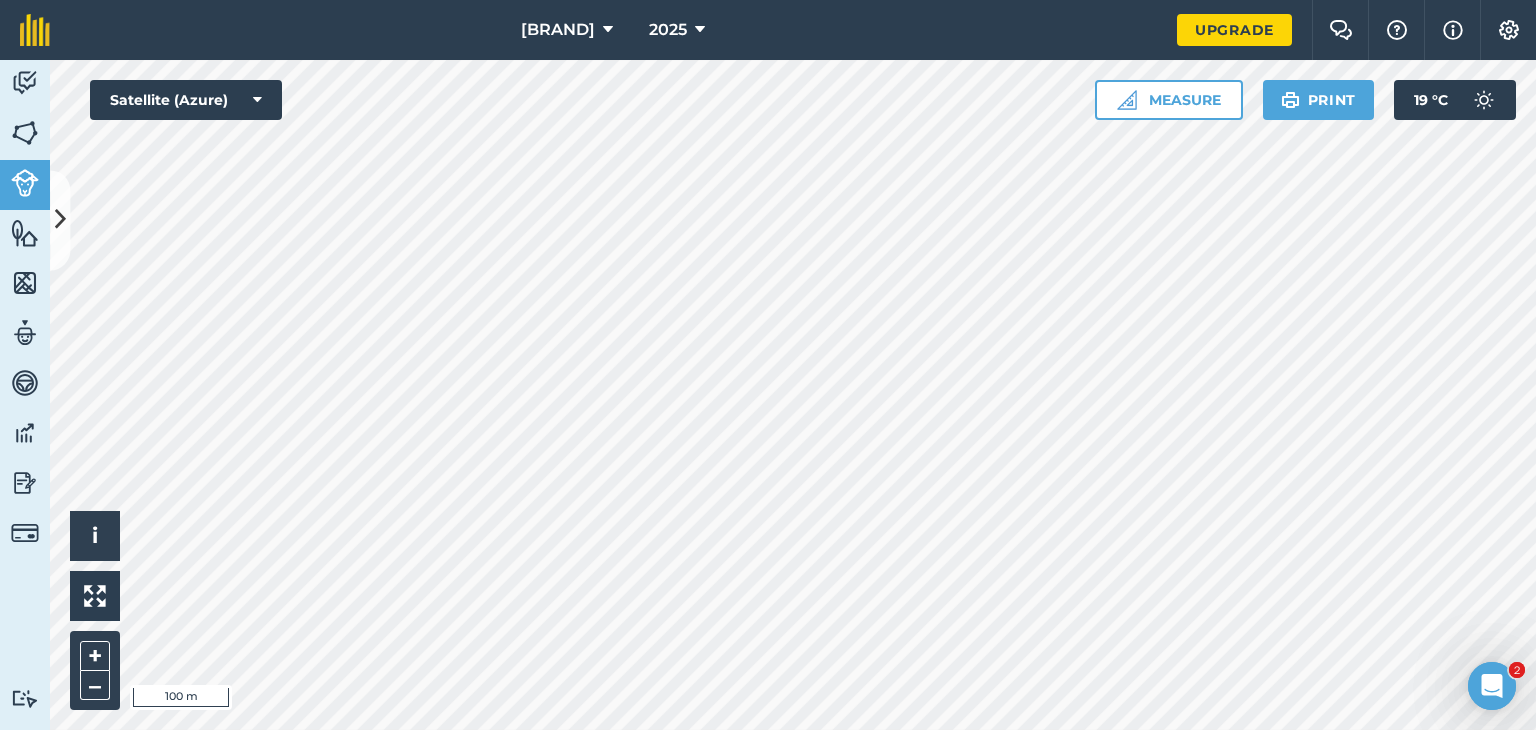 click on "Agro-Milić 2025 Upgrade Farm Chat Help Info Settings Map printing is not available on our free plan Please upgrade to our Essentials, Plus or Pro plan to access this feature. Activity Fields Livestock Features Maps Team Vehicles Data Reporting Billing Tutorials Tutorials Livestock   Add Livestock Visibility: On List of herds visible on the map You don't have existing livestock yet No matching herds found Hello i © 2025 TomTom, Microsoft 100 m + – Satellite (Azure) Measure Print 19   ° C
2 2" at bounding box center (768, 365) 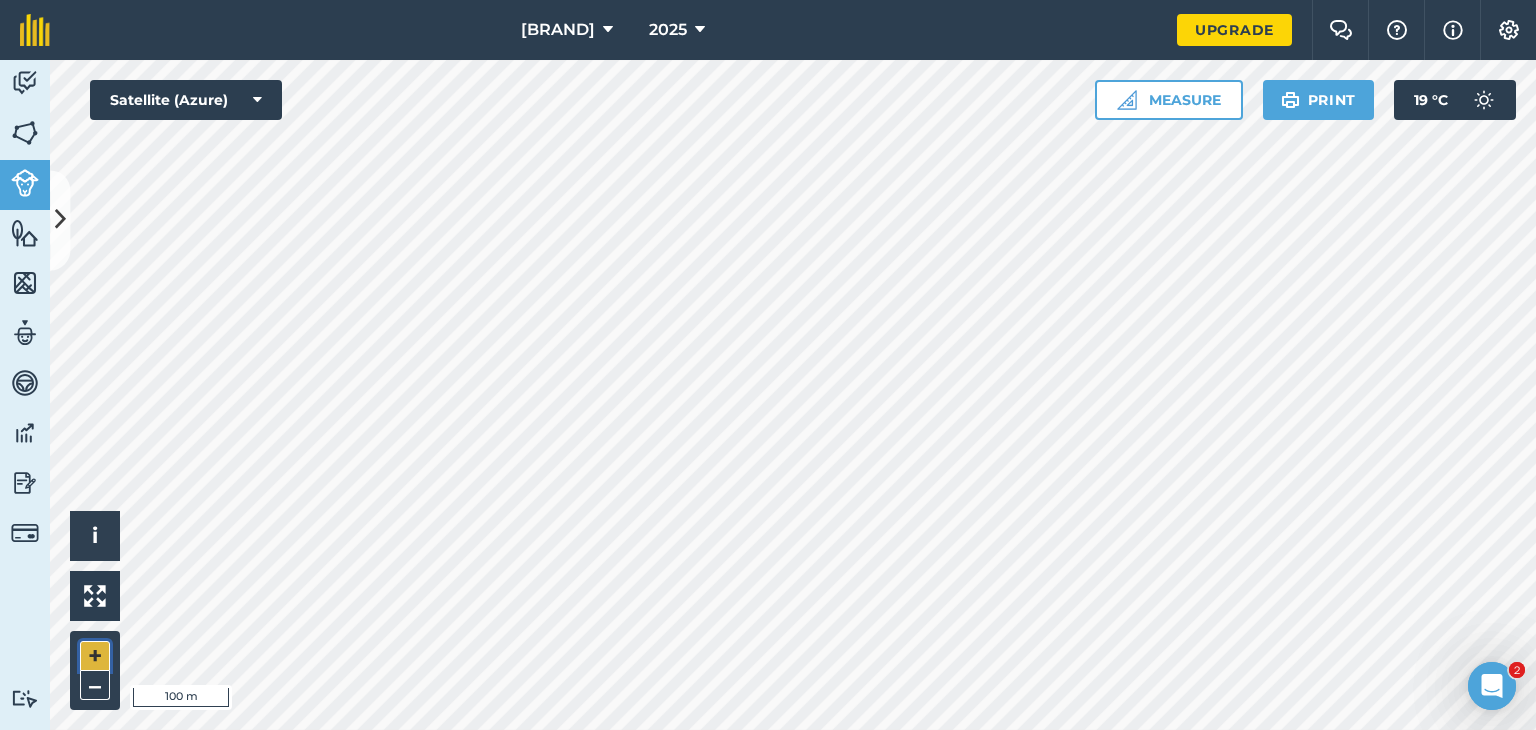 click on "+" at bounding box center (95, 656) 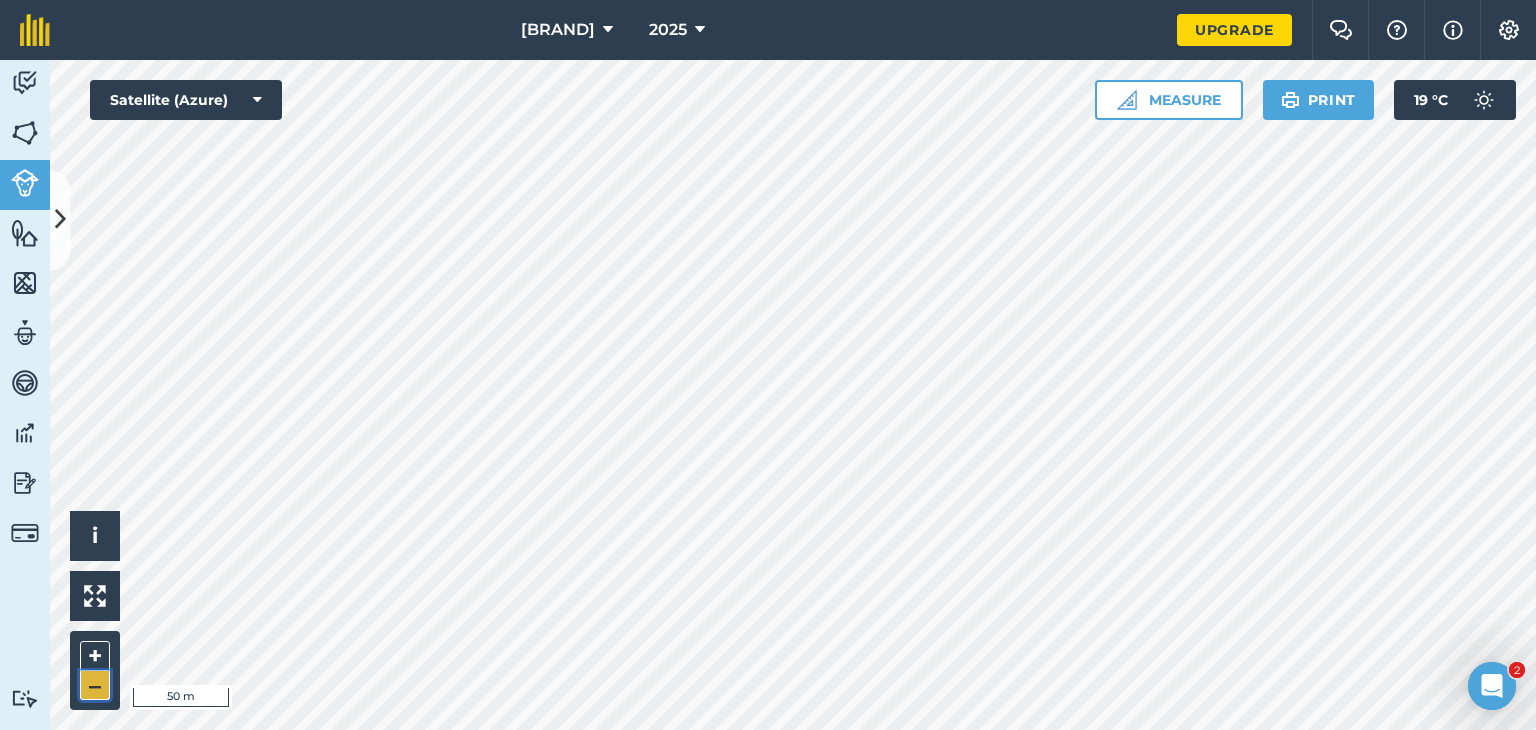 click on "–" at bounding box center (95, 685) 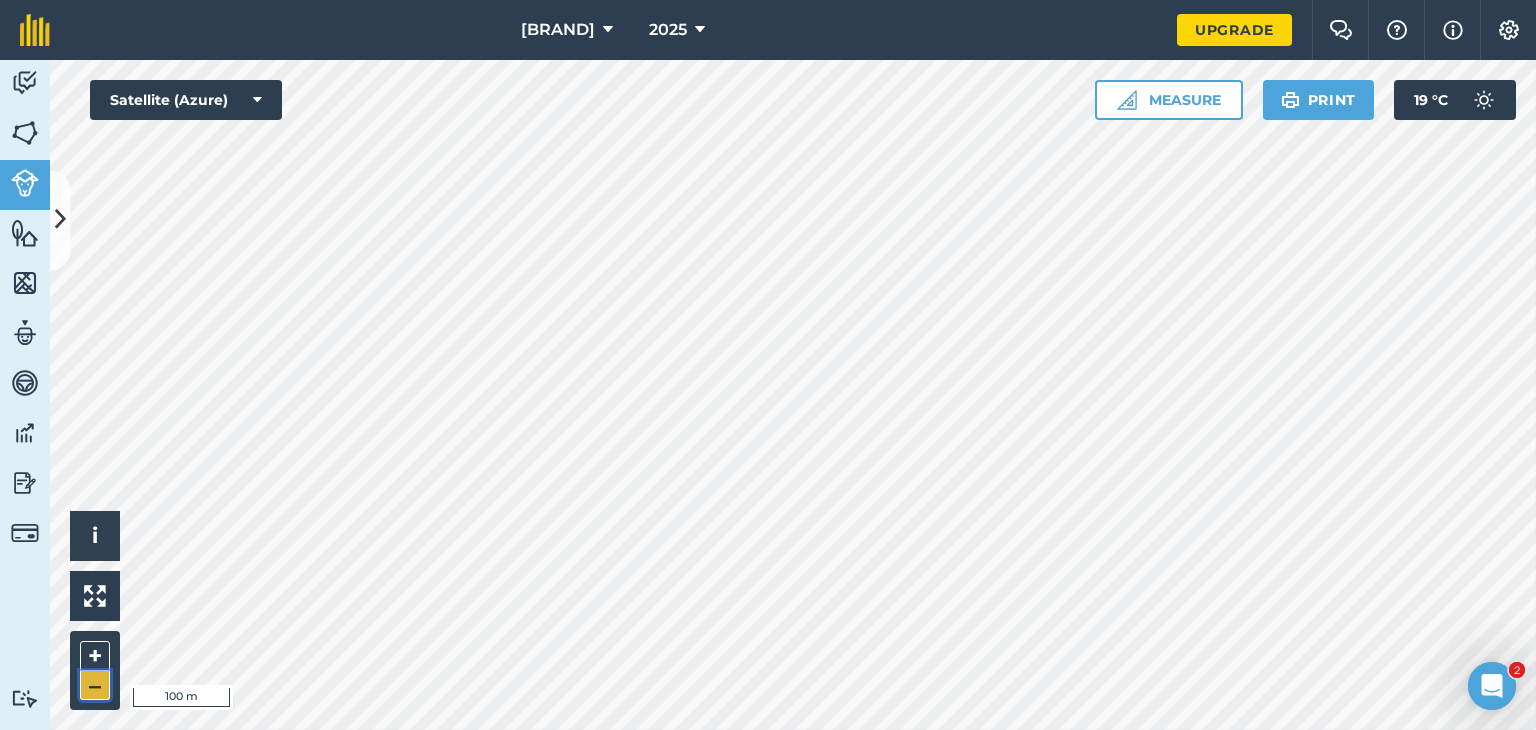 click on "–" at bounding box center [95, 685] 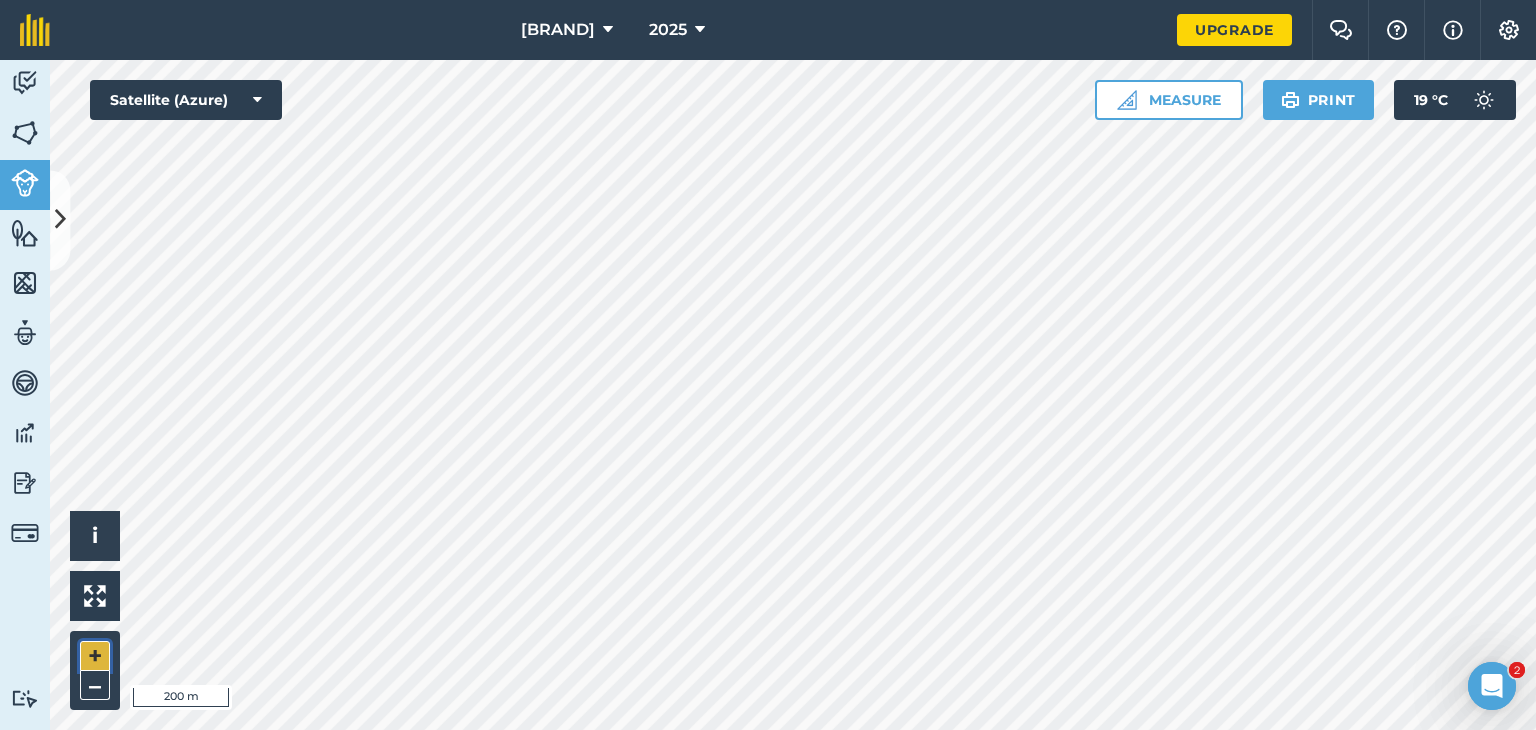 click on "+" at bounding box center (95, 656) 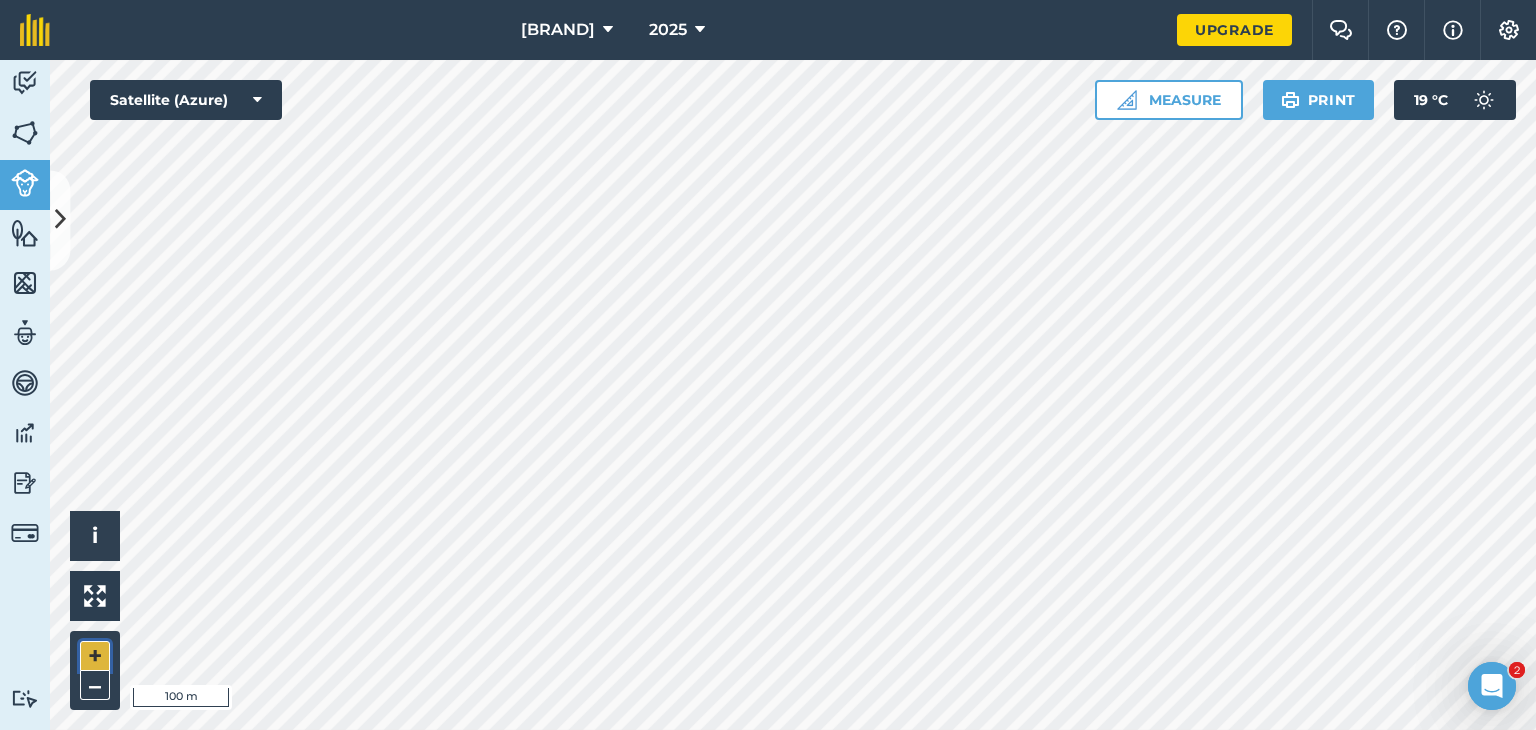 click on "+" at bounding box center [95, 656] 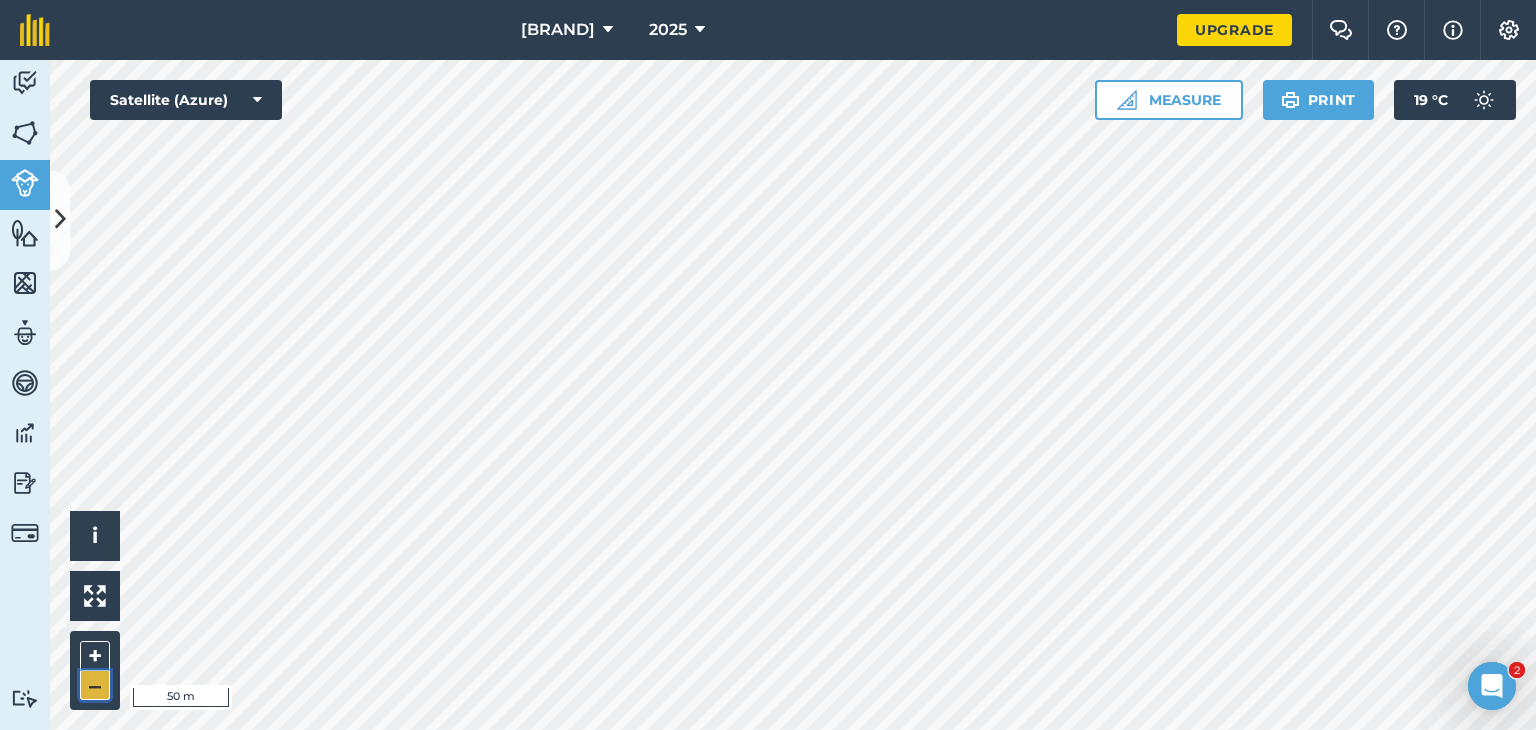 click on "–" at bounding box center (95, 685) 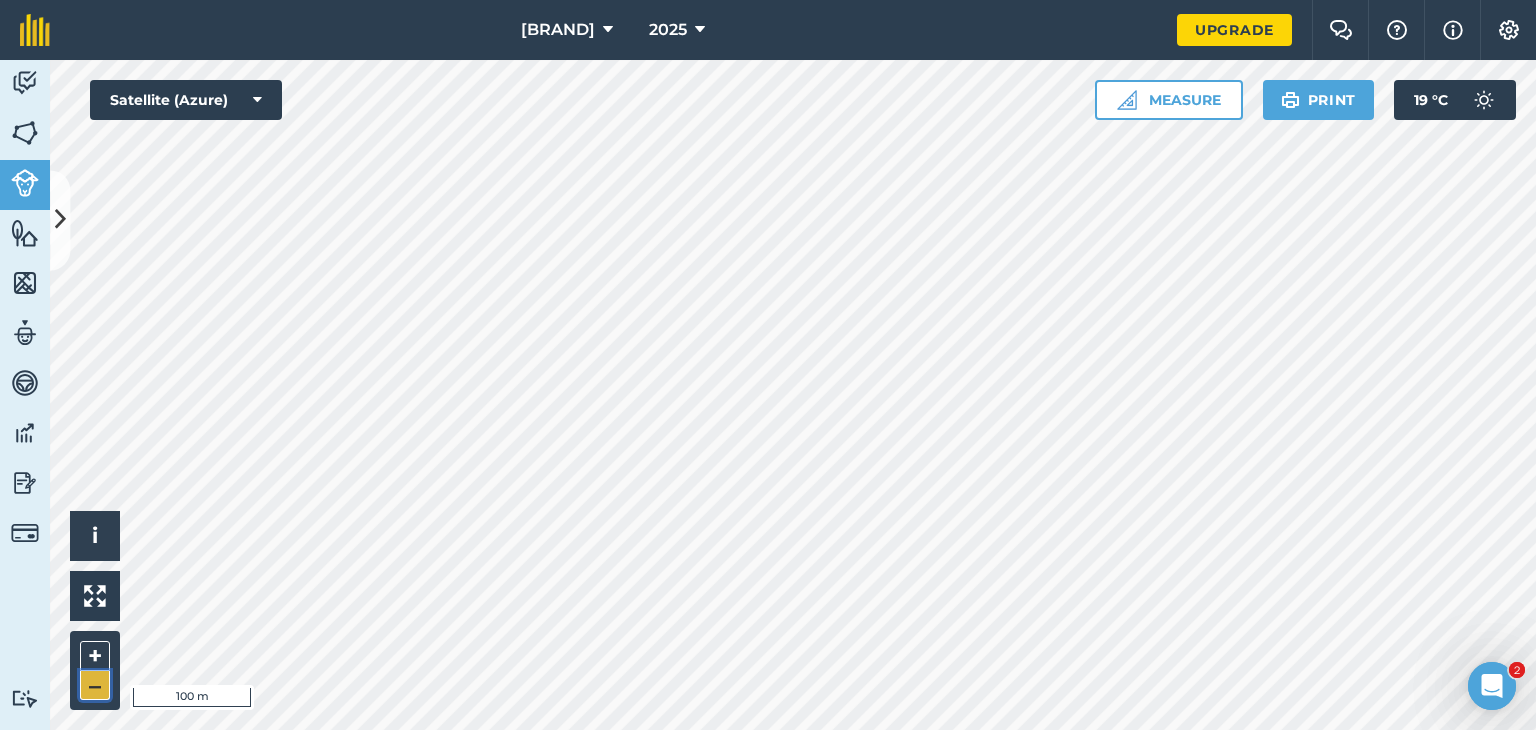 click on "–" at bounding box center [95, 685] 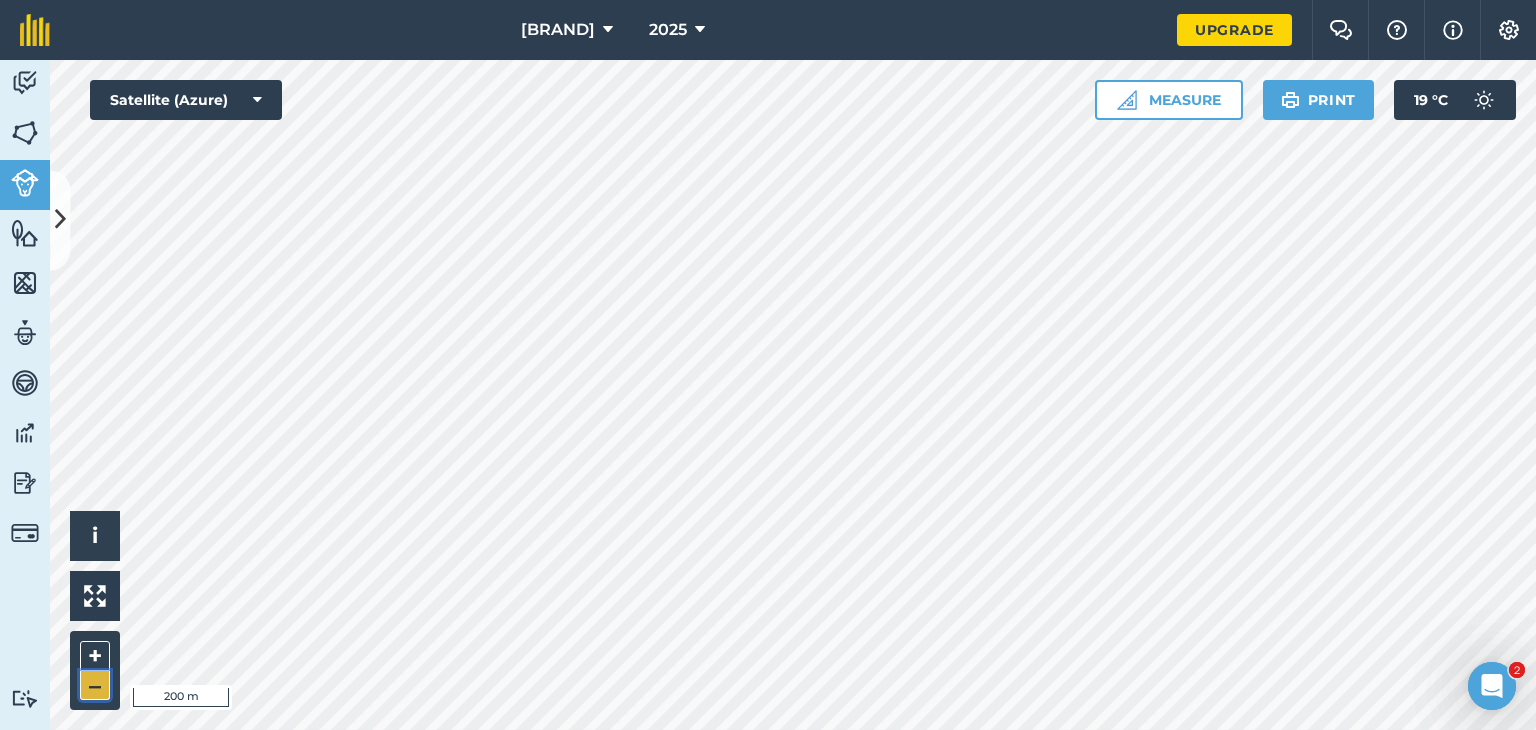 click on "–" at bounding box center [95, 685] 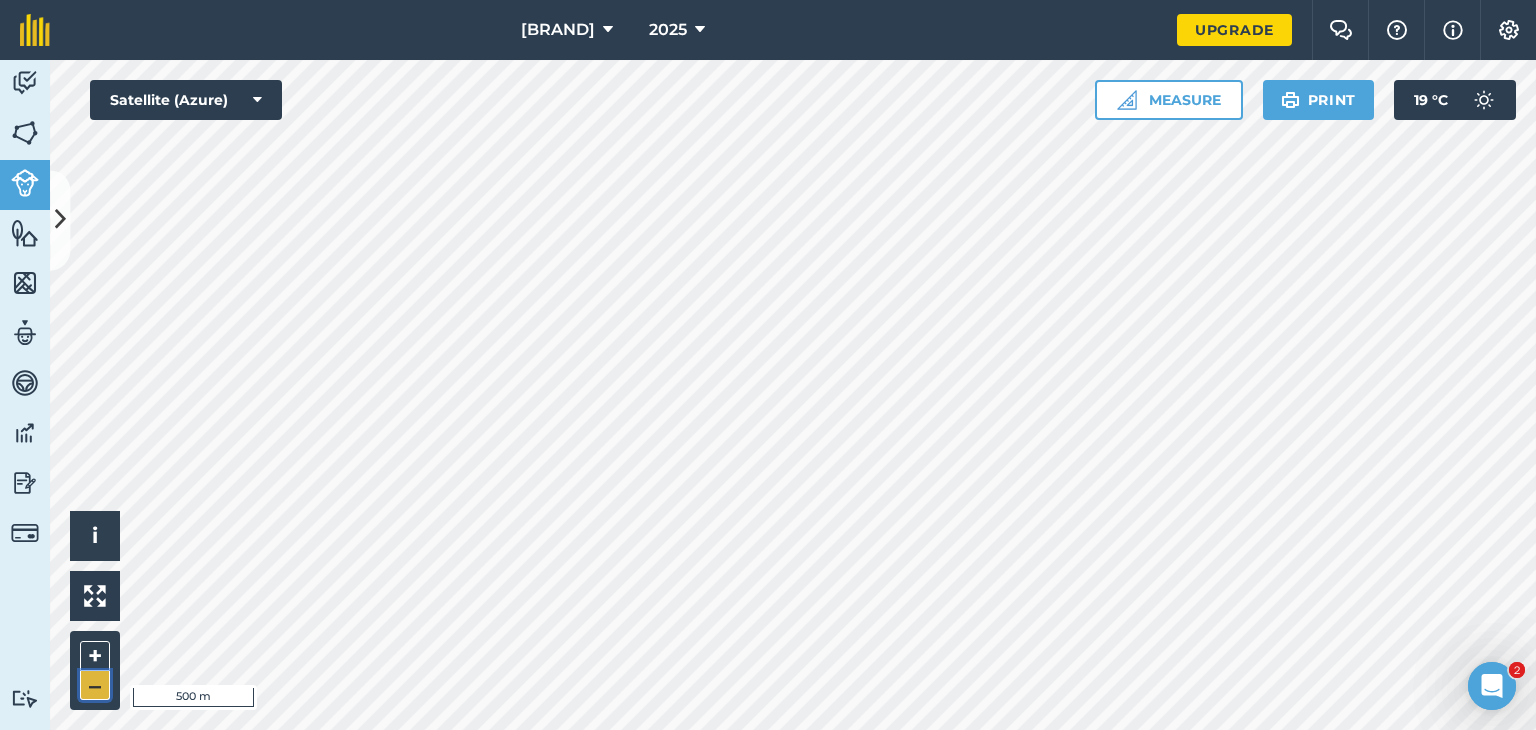 click on "–" at bounding box center [95, 685] 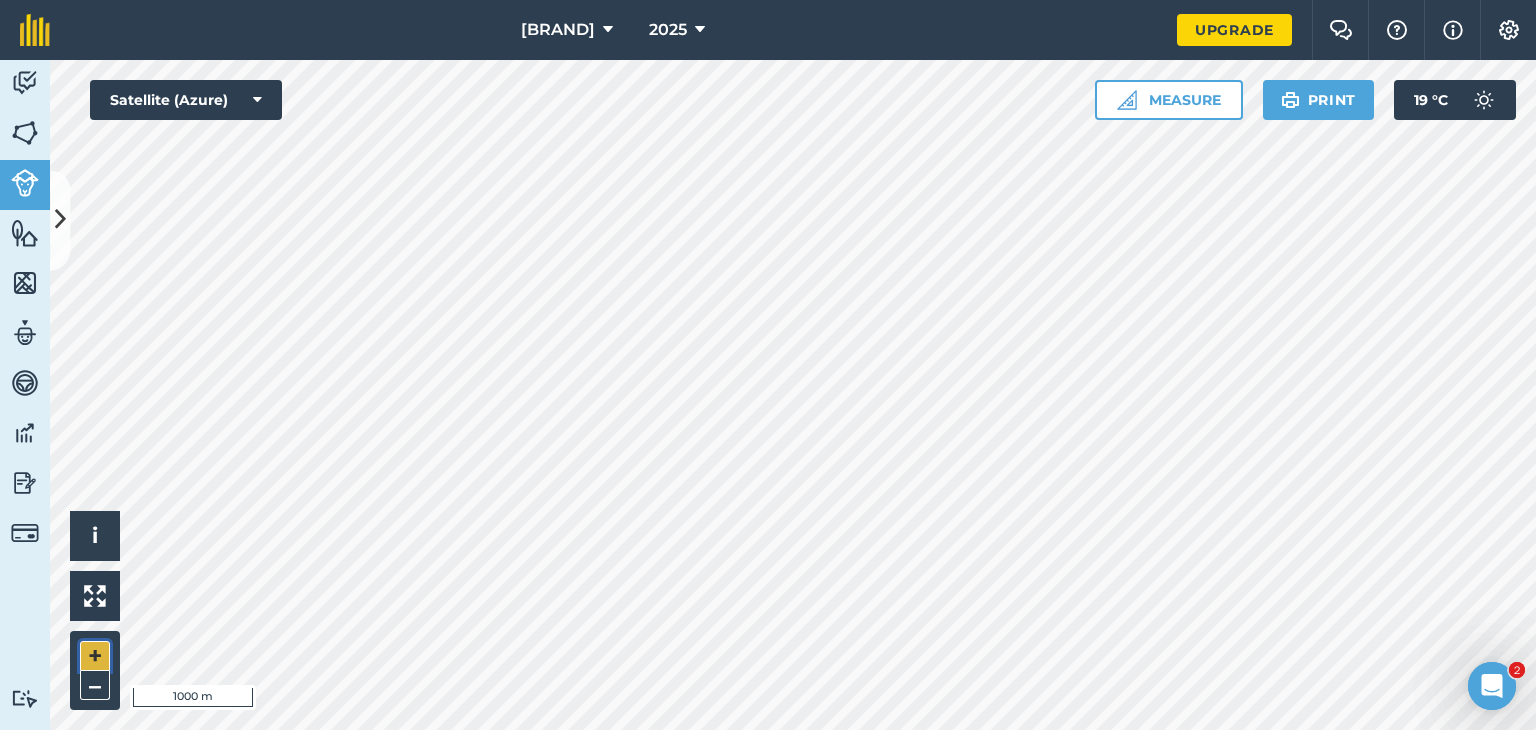 click on "+" at bounding box center (95, 656) 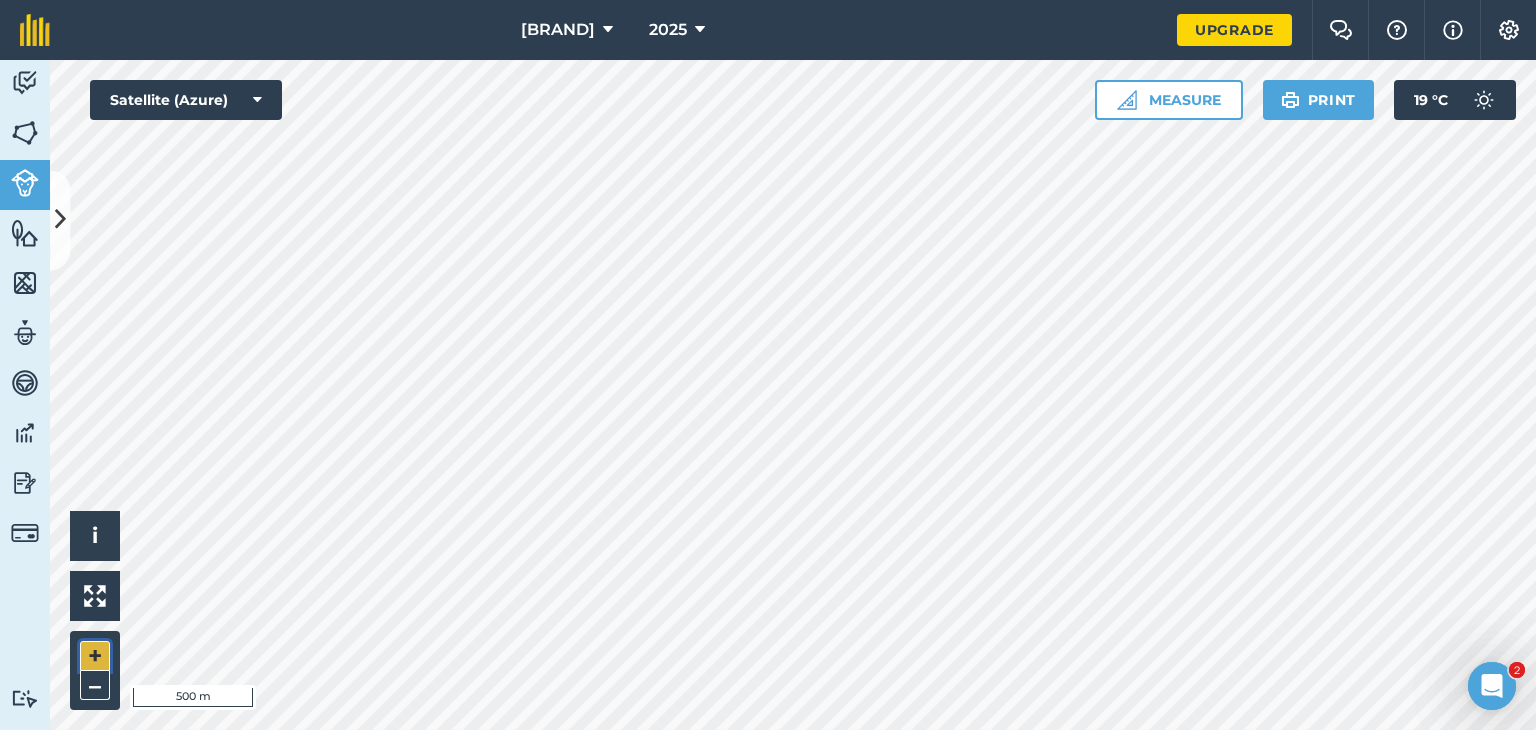 click on "+" at bounding box center [95, 656] 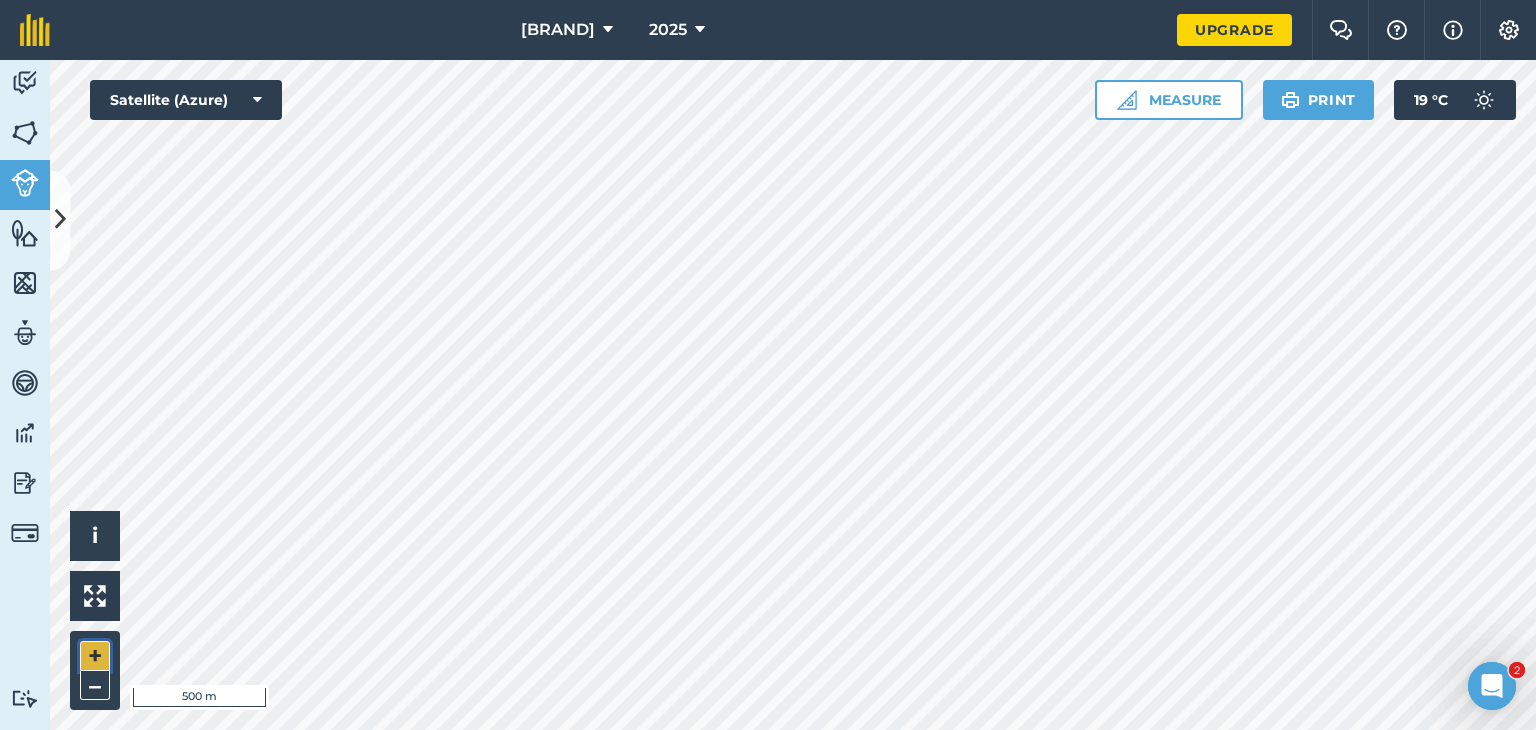 click on "+" at bounding box center (95, 656) 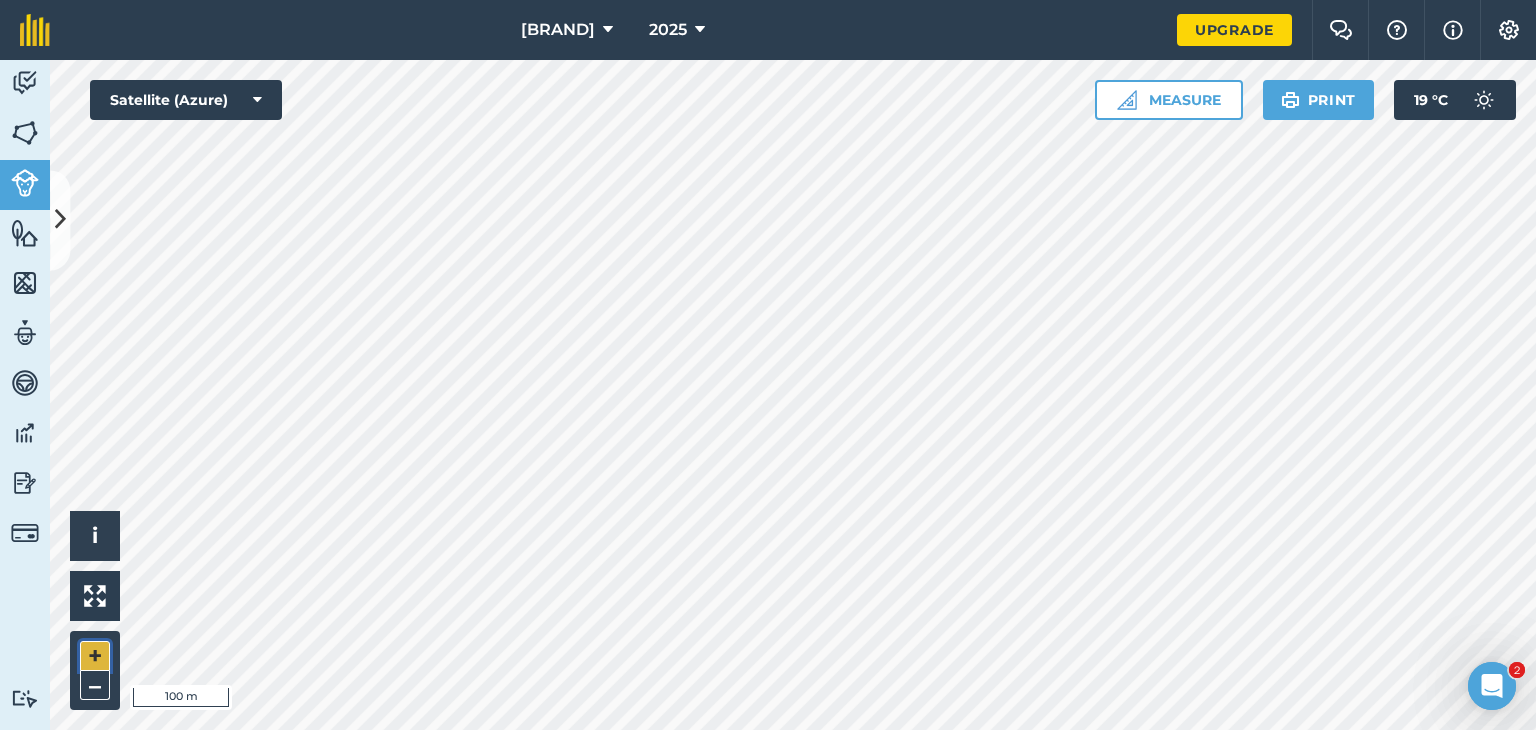 click on "+" at bounding box center [95, 656] 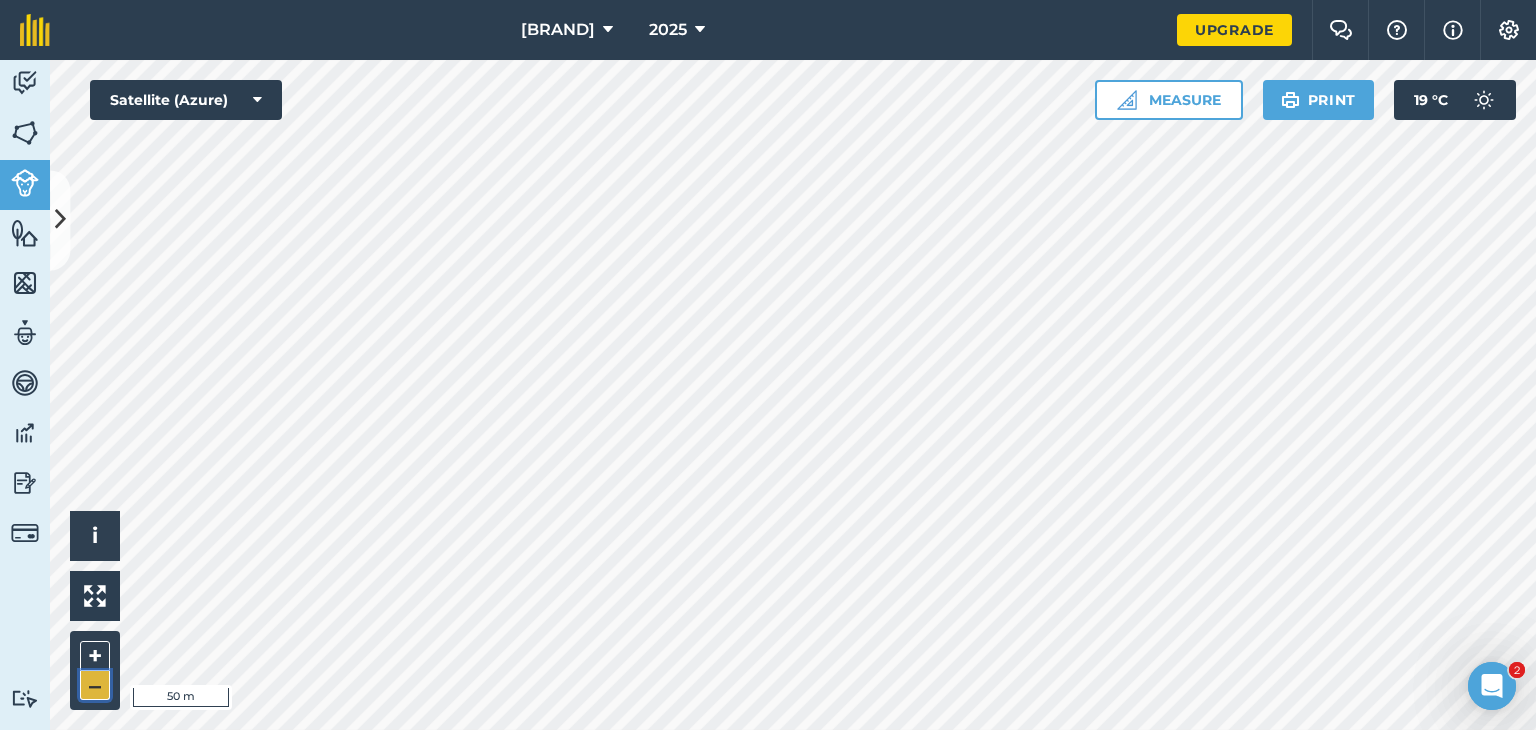 click on "–" at bounding box center (95, 685) 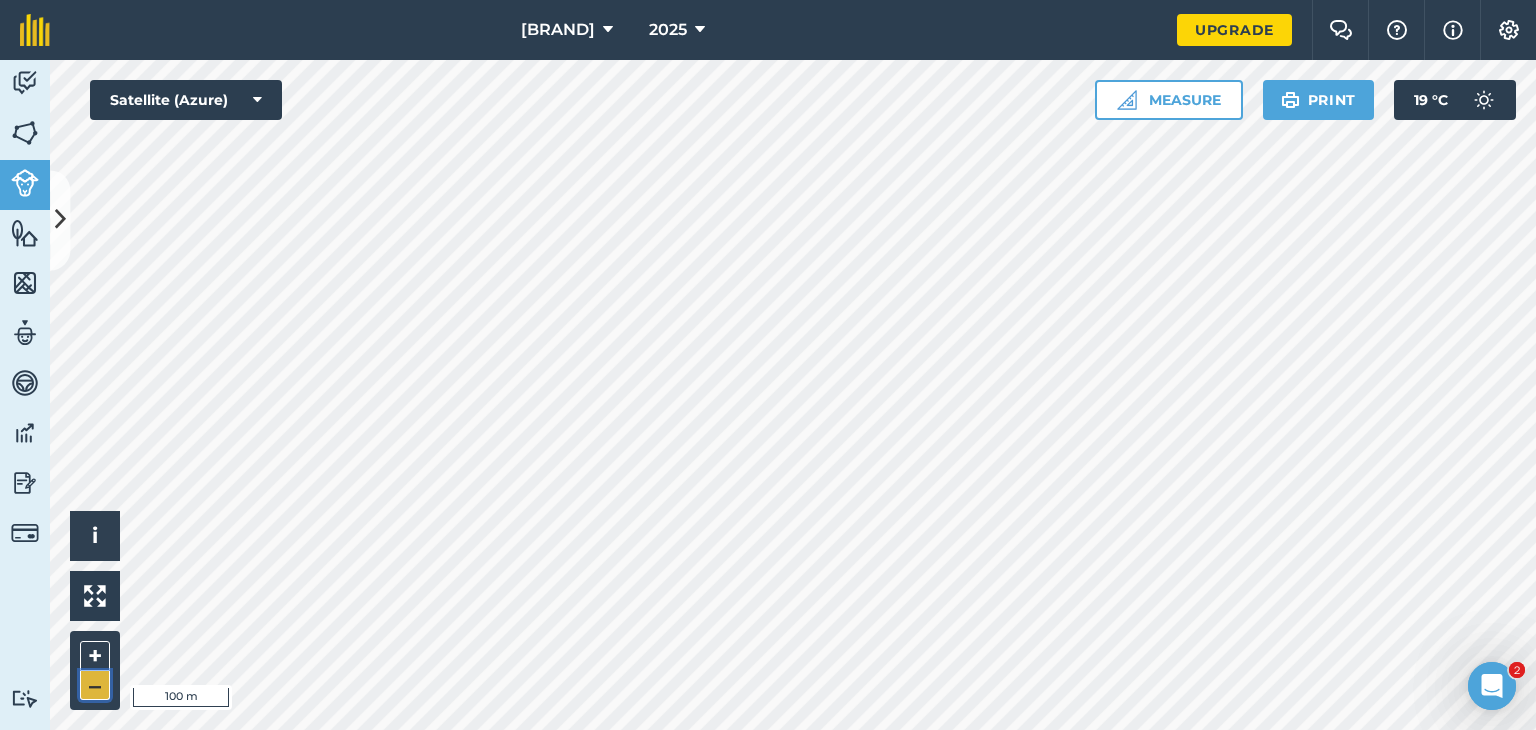 click on "–" at bounding box center [95, 685] 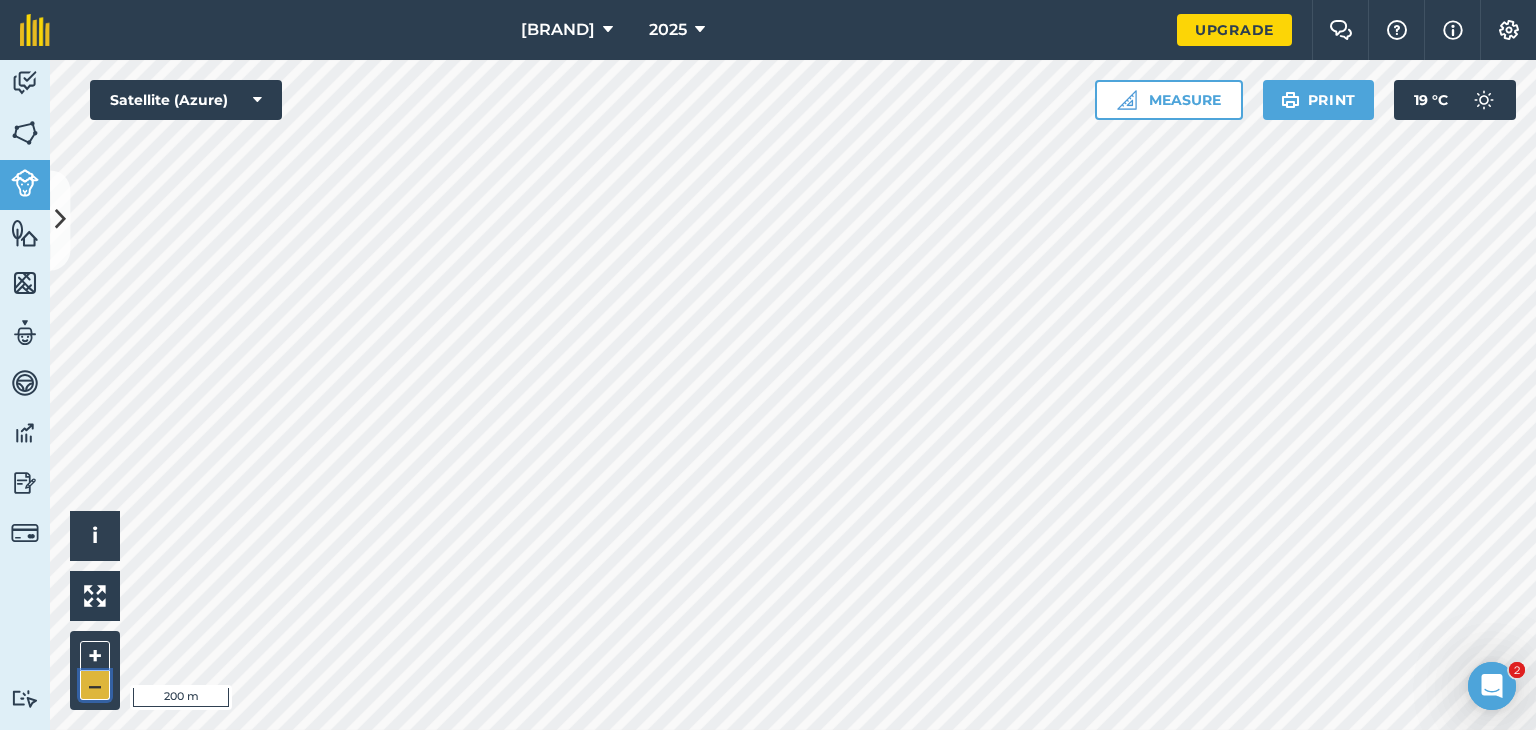 click on "–" at bounding box center [95, 685] 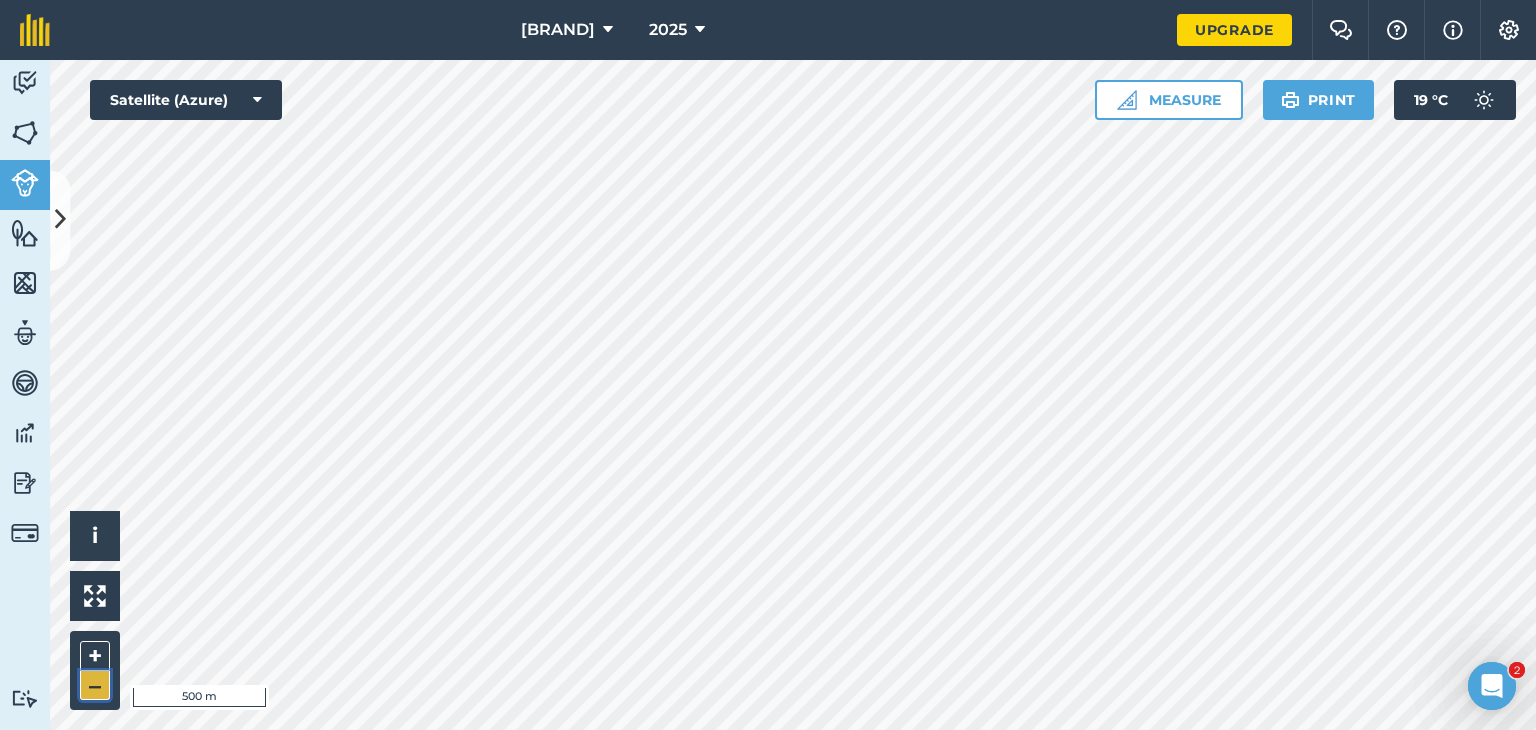 click on "–" at bounding box center [95, 685] 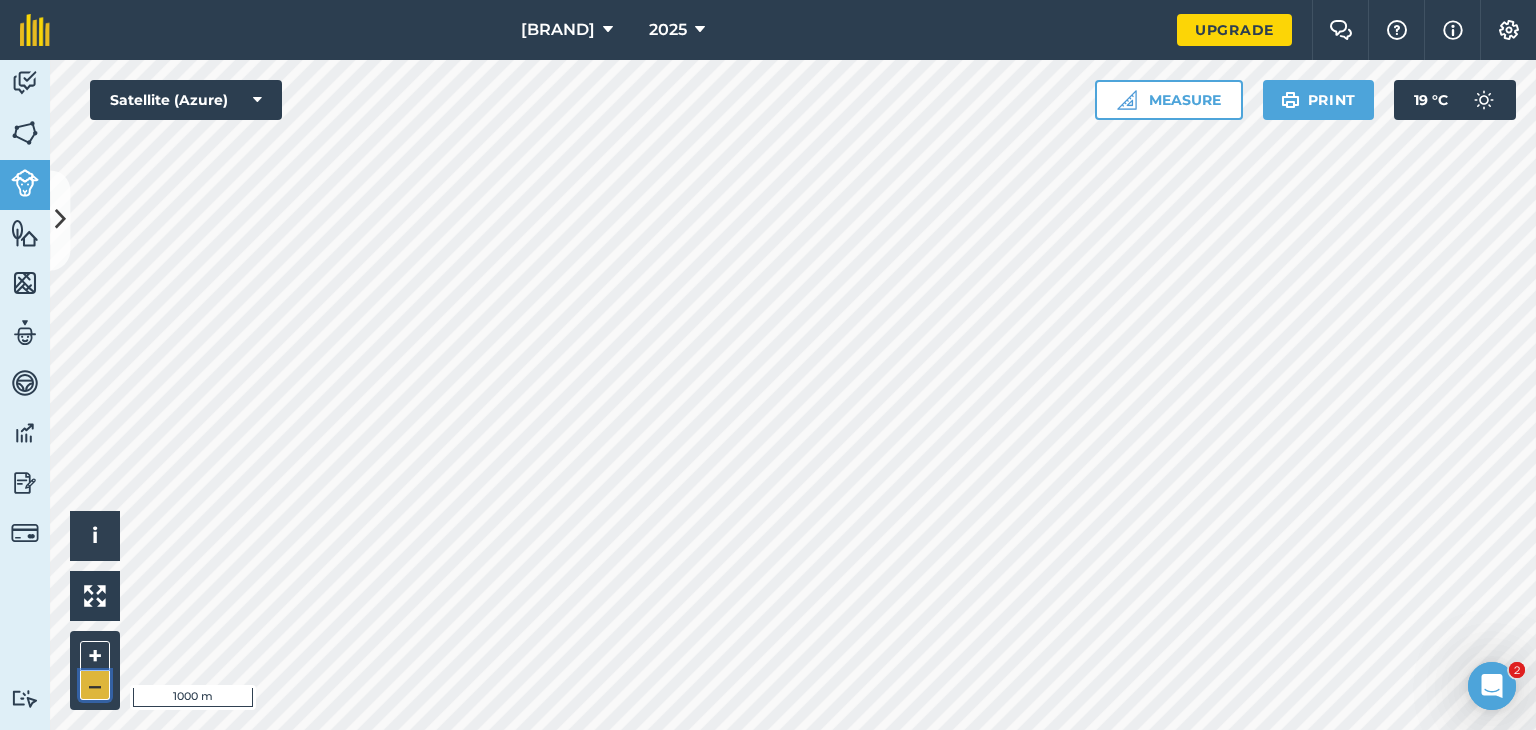 click on "–" at bounding box center (95, 685) 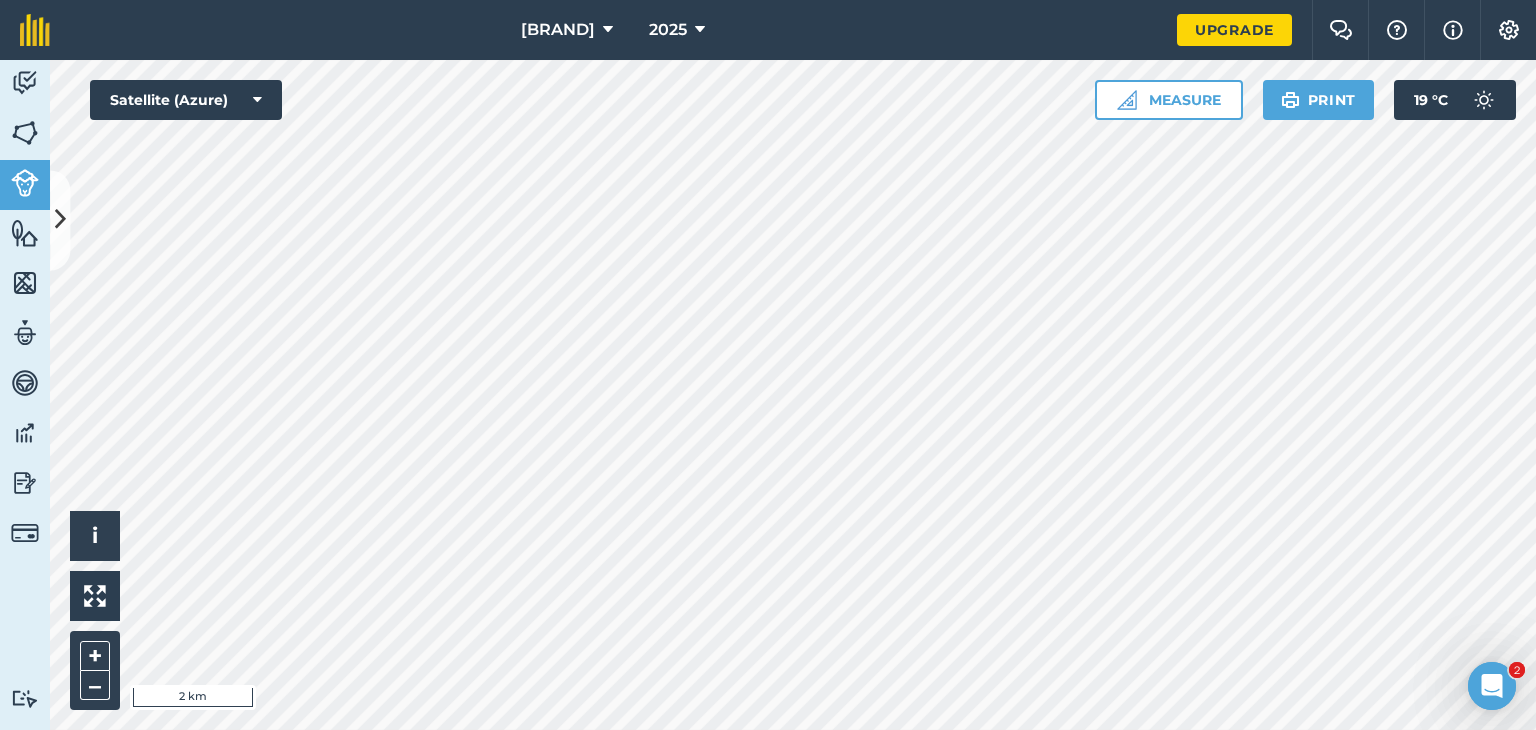 click on "Agro-Milić 2025 Upgrade Farm Chat Help Info Settings Map printing is not available on our free plan Please upgrade to our Essentials, Plus or Pro plan to access this feature. Activity Fields Livestock Features Maps Team Vehicles Data Reporting Billing Tutorials Tutorials Livestock   Add Livestock Visibility: On List of herds visible on the map You don't have existing livestock yet No matching herds found Hello i © 2025 TomTom, Microsoft 2 km + – Satellite (Azure) Measure Print 19   ° C" at bounding box center [768, 365] 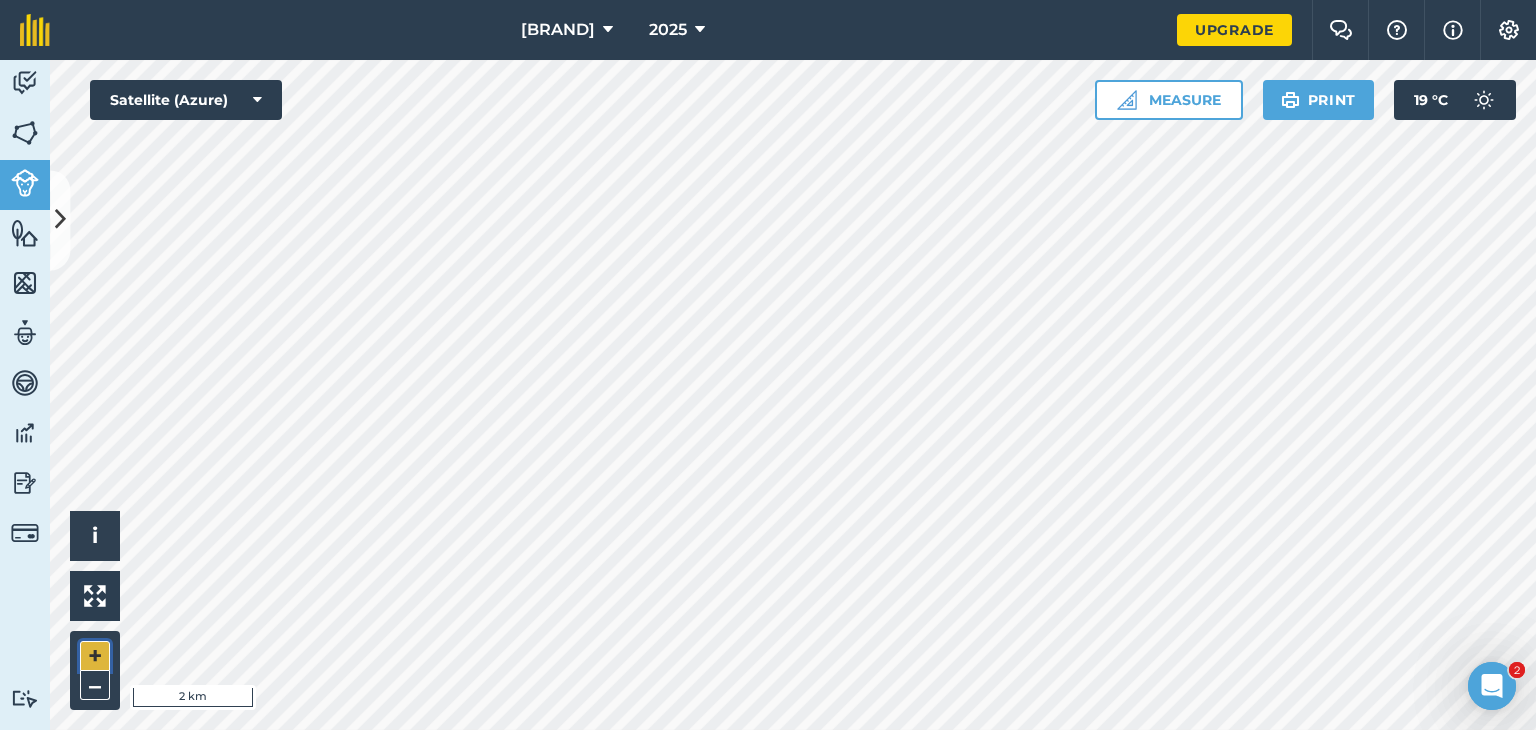 click on "+" at bounding box center (95, 656) 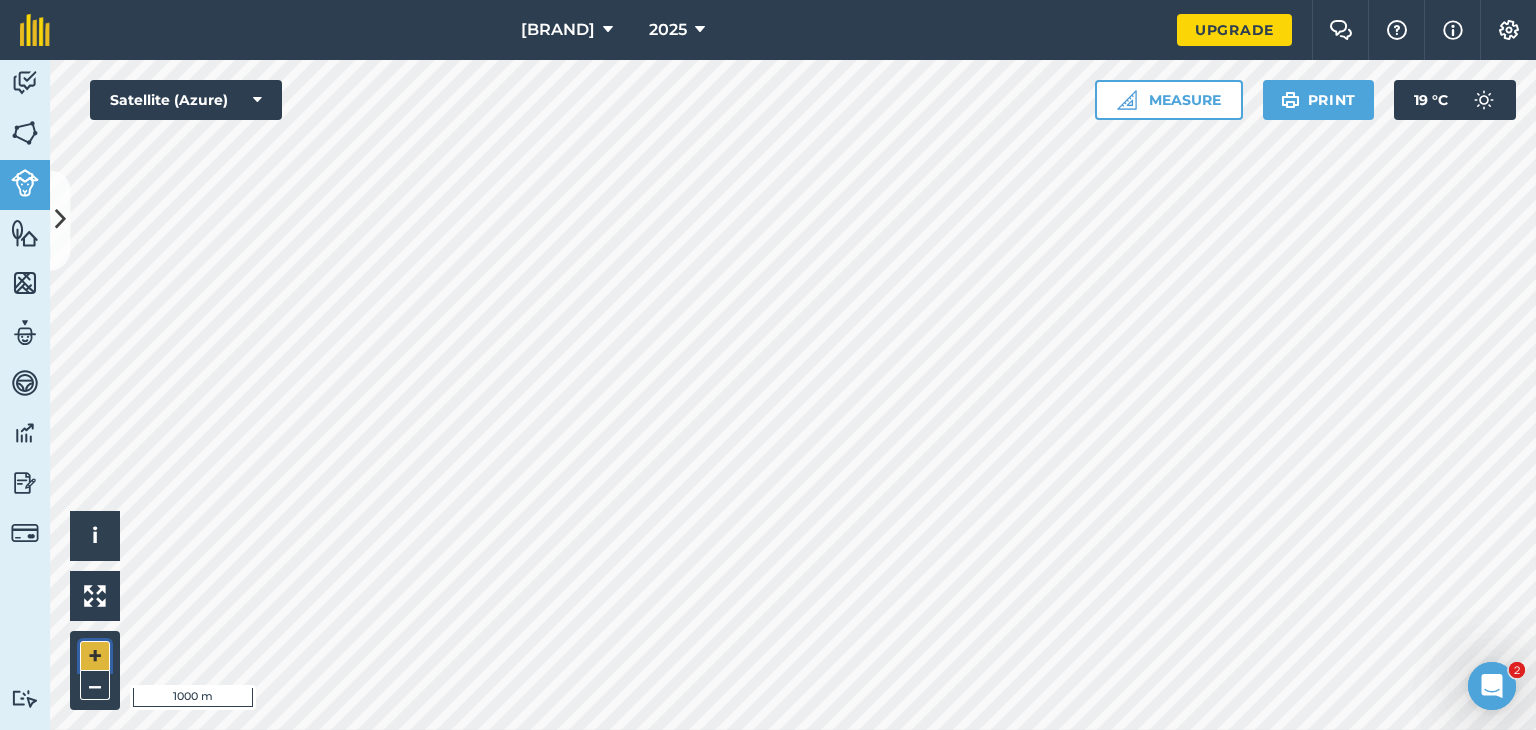 click on "+" at bounding box center (95, 656) 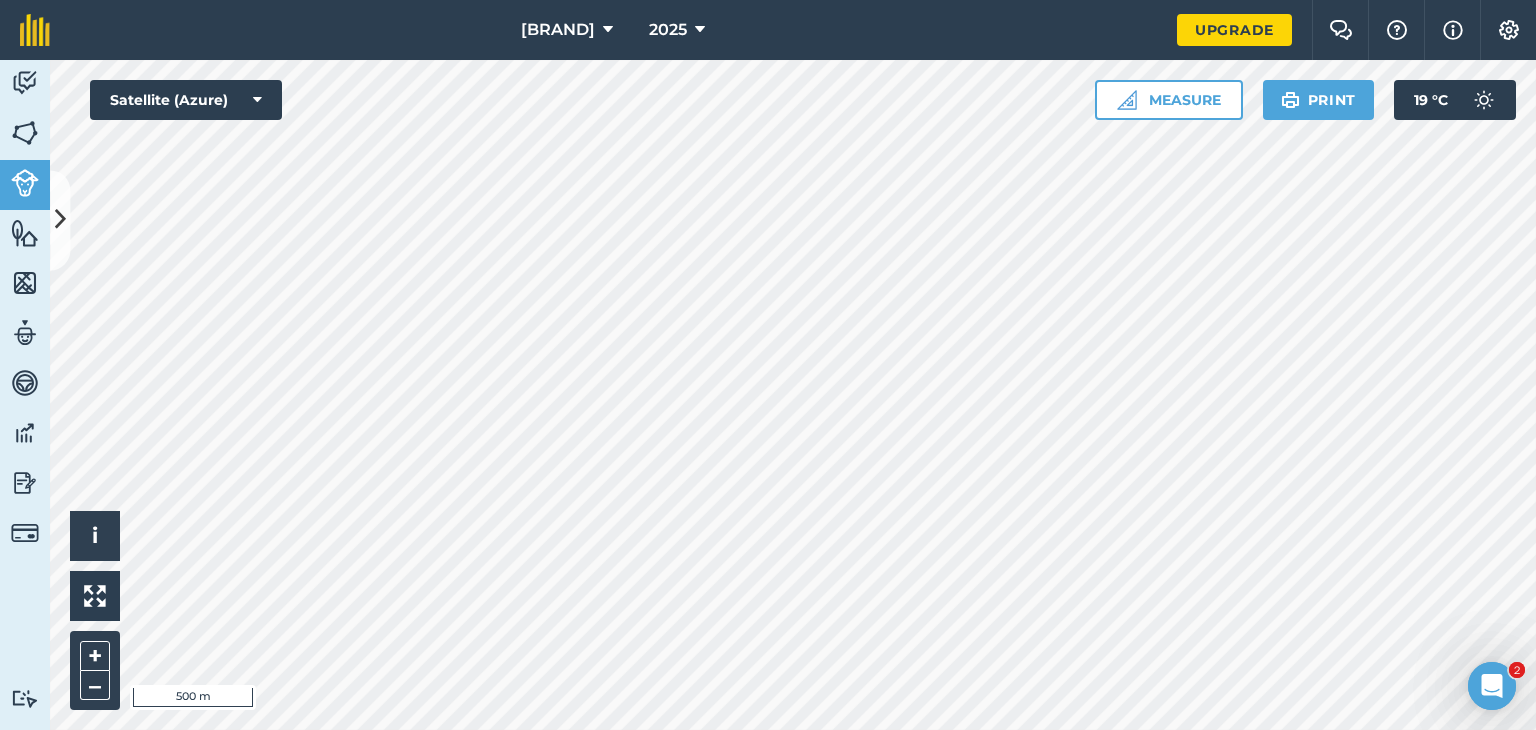 click on "Agro-Milić 2025 Upgrade Farm Chat Help Info Settings Map printing is not available on our free plan Please upgrade to our Essentials, Plus or Pro plan to access this feature. Activity Fields Livestock Features Maps Team Vehicles Data Reporting Billing Tutorials Tutorials Livestock   Add Livestock Visibility: On List of herds visible on the map You don't have existing livestock yet No matching herds found Hello i © 2025 TomTom, Microsoft 500 m + – Satellite (Azure) Measure Print 19   ° C
2 2" at bounding box center (768, 365) 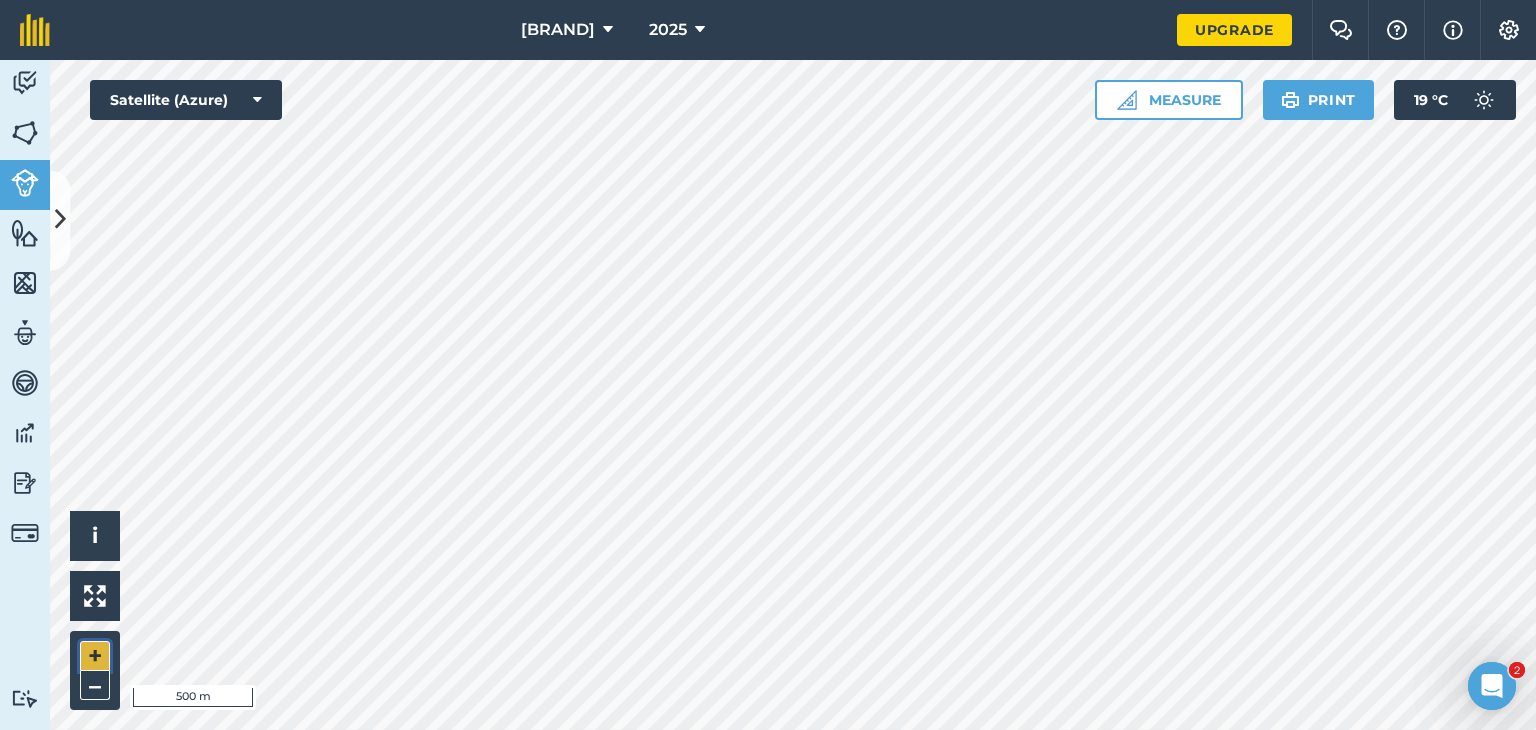 click on "+" at bounding box center (95, 656) 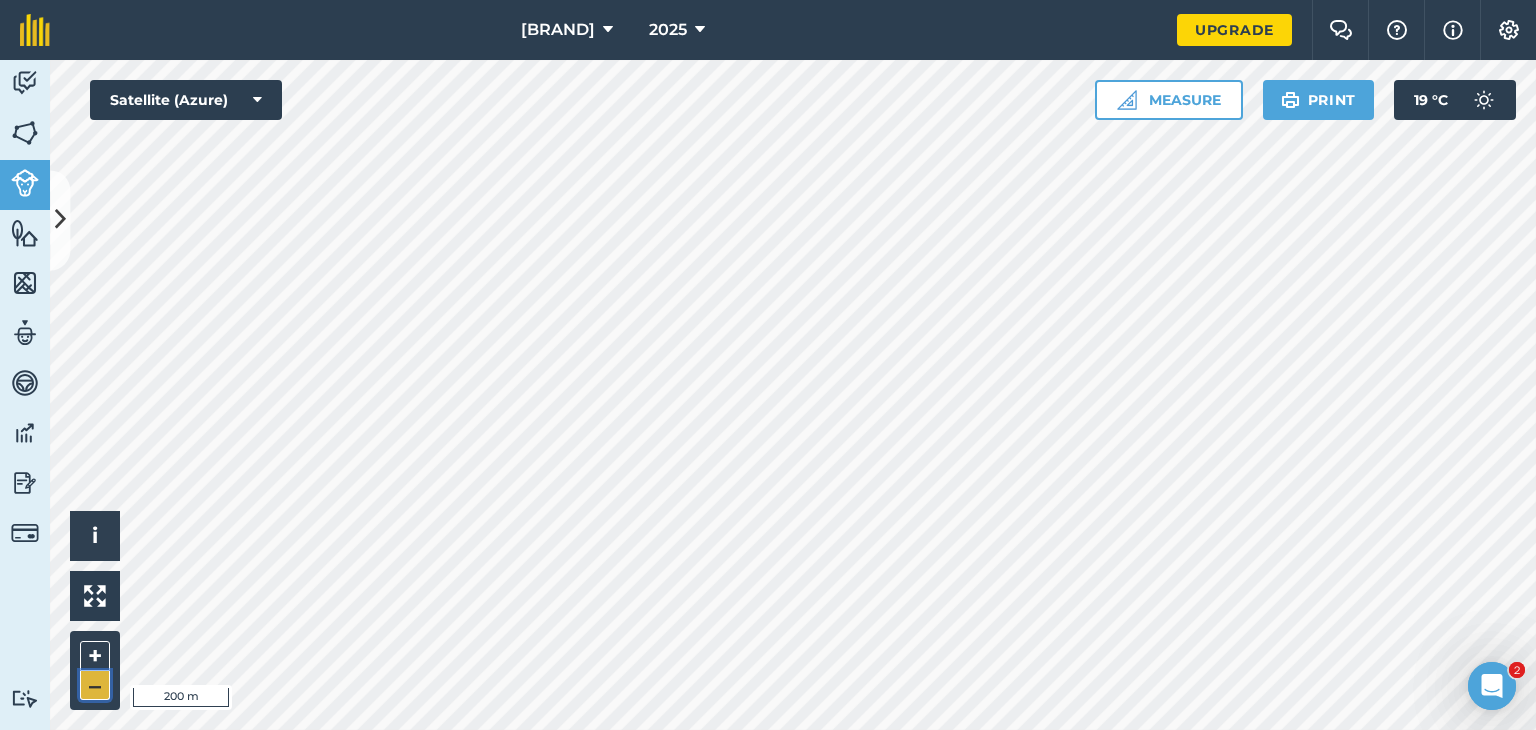 click on "–" at bounding box center [95, 685] 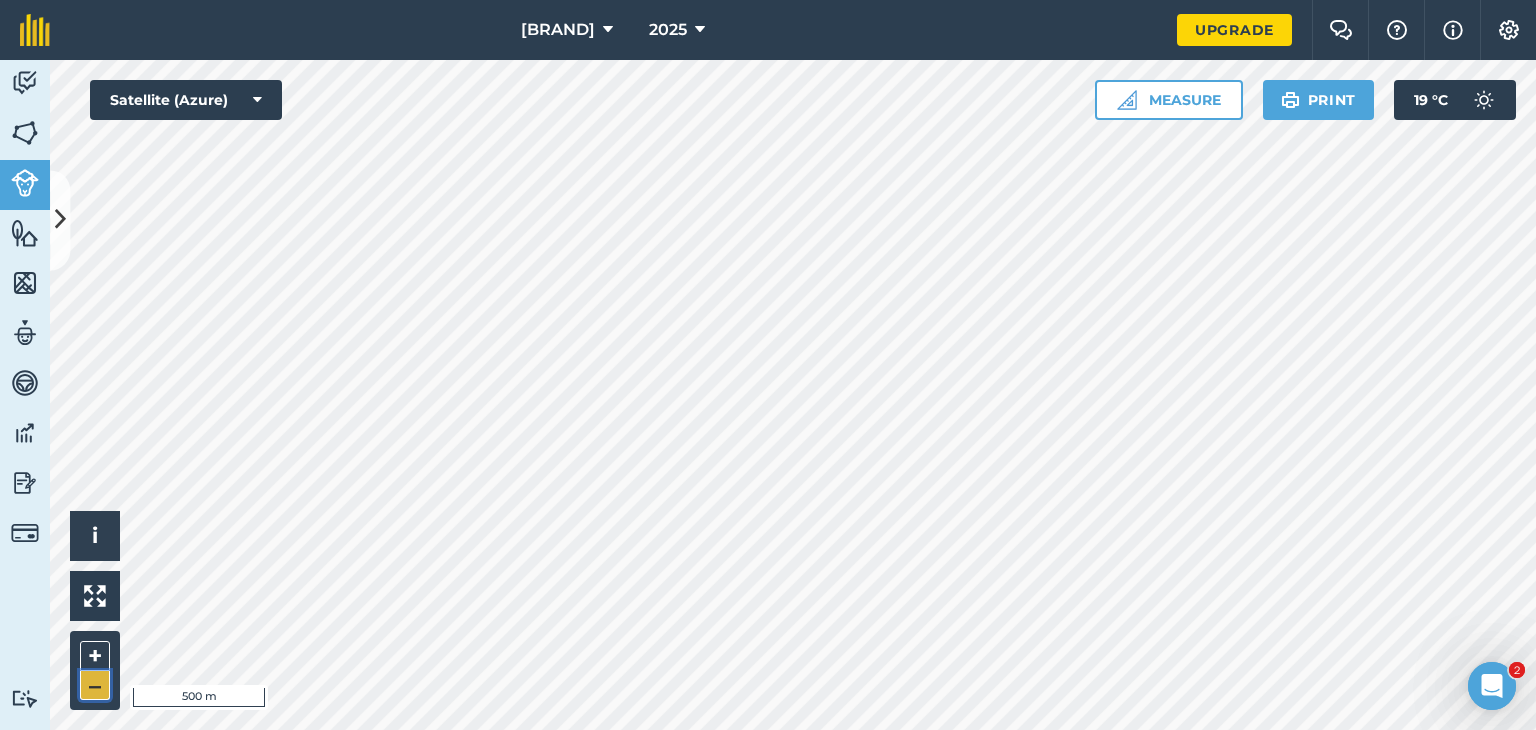 click on "–" at bounding box center (95, 685) 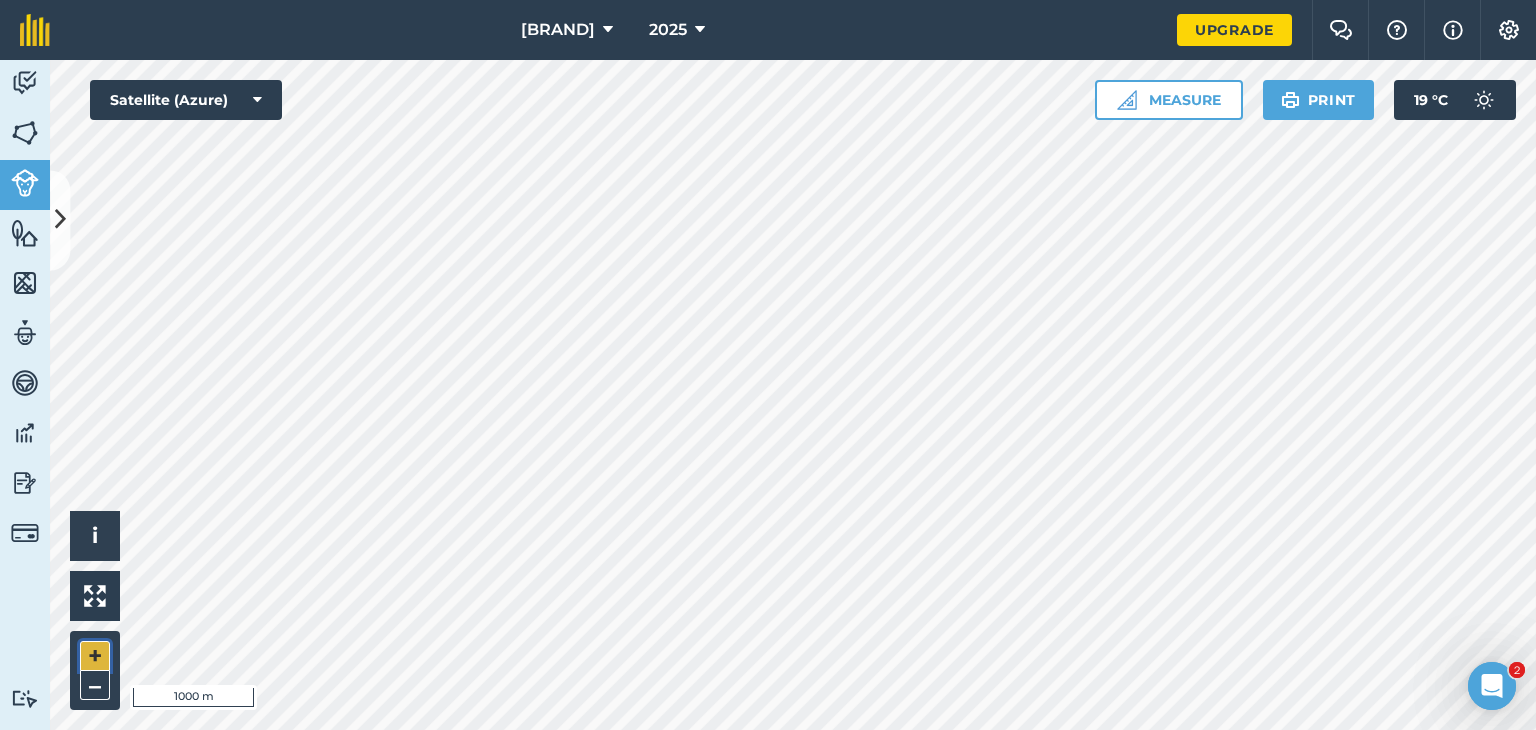 click on "+" at bounding box center (95, 656) 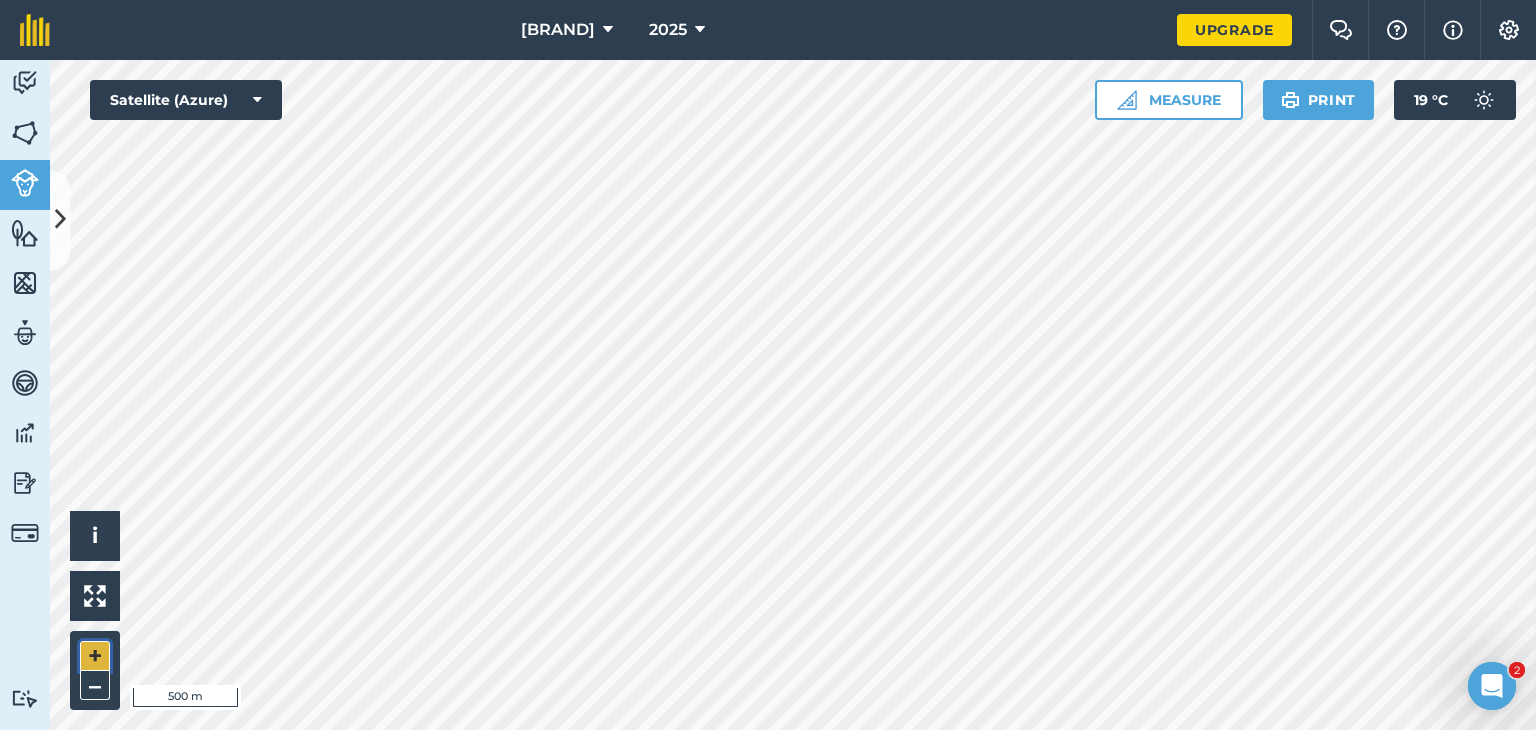click on "+" at bounding box center [95, 656] 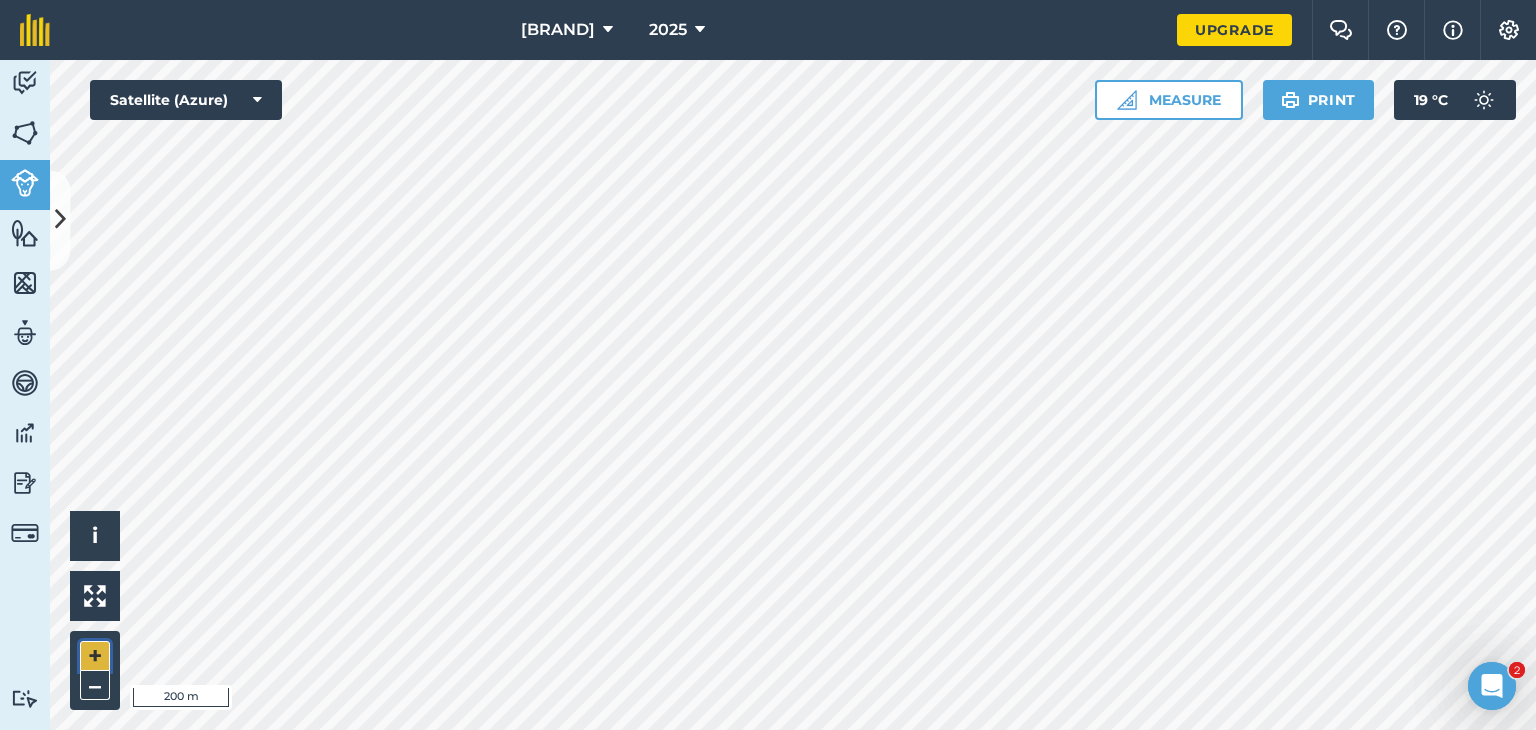 click on "+" at bounding box center [95, 656] 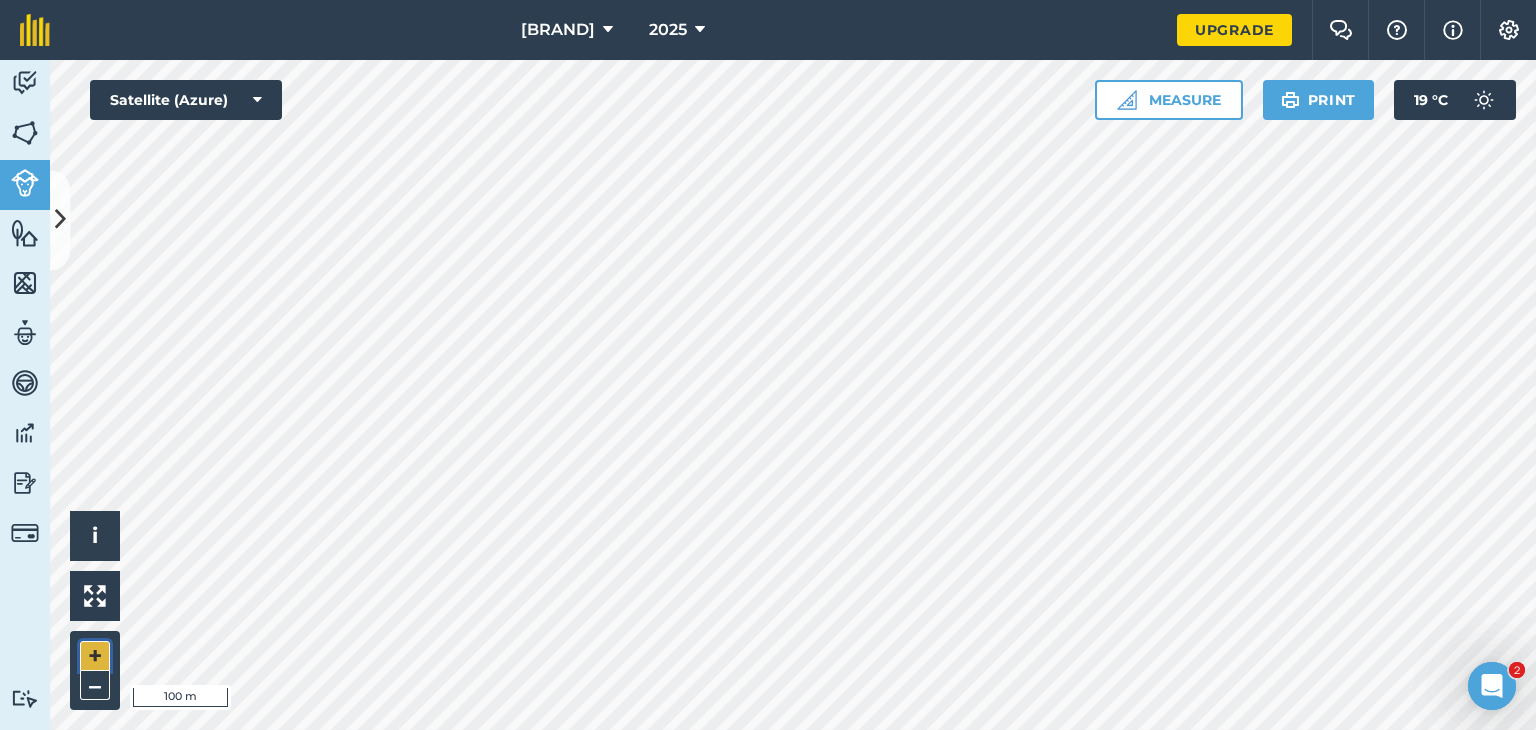 click on "+" at bounding box center (95, 656) 